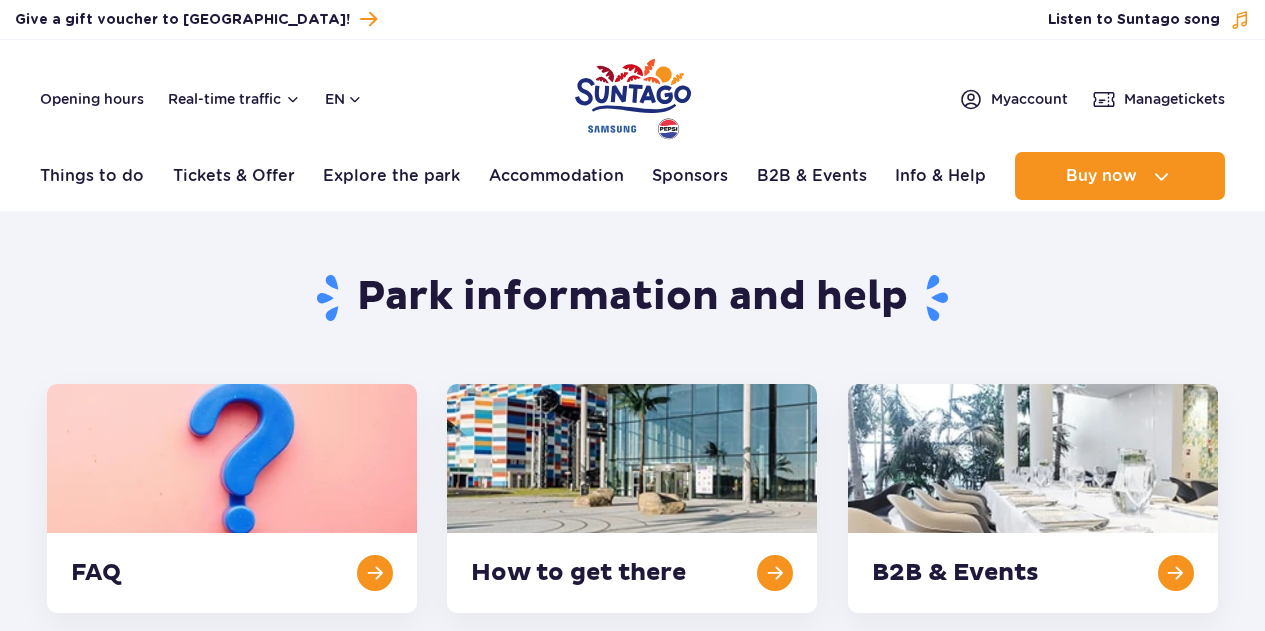 scroll, scrollTop: 0, scrollLeft: 0, axis: both 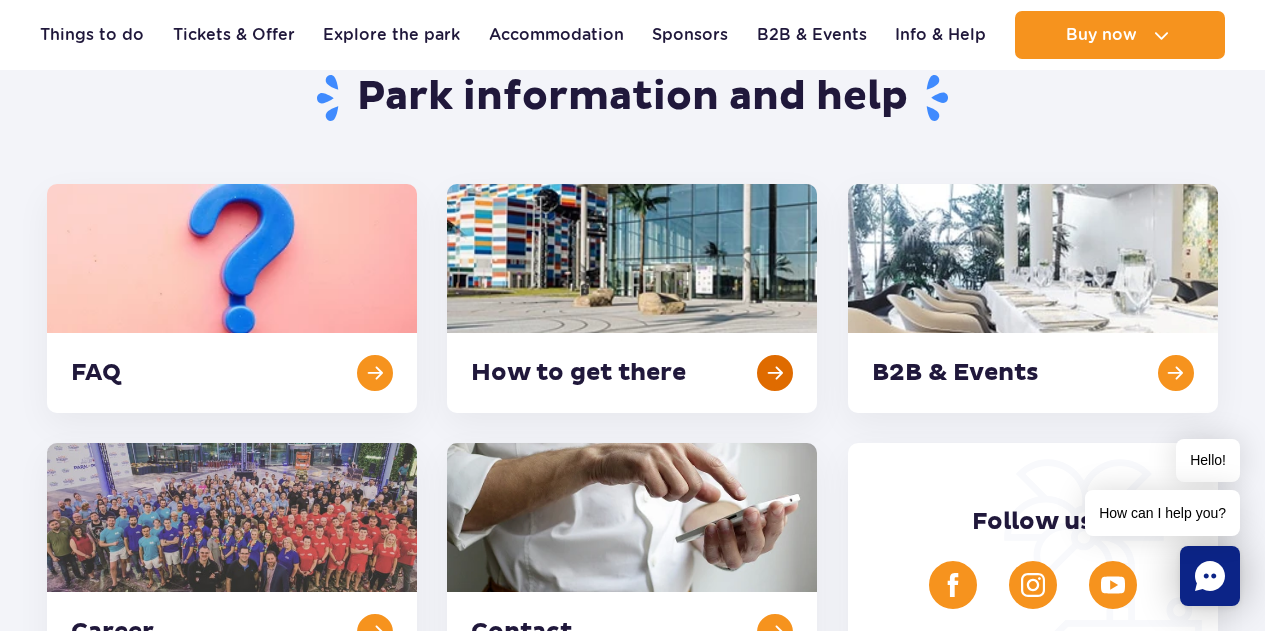 click at bounding box center [632, 298] 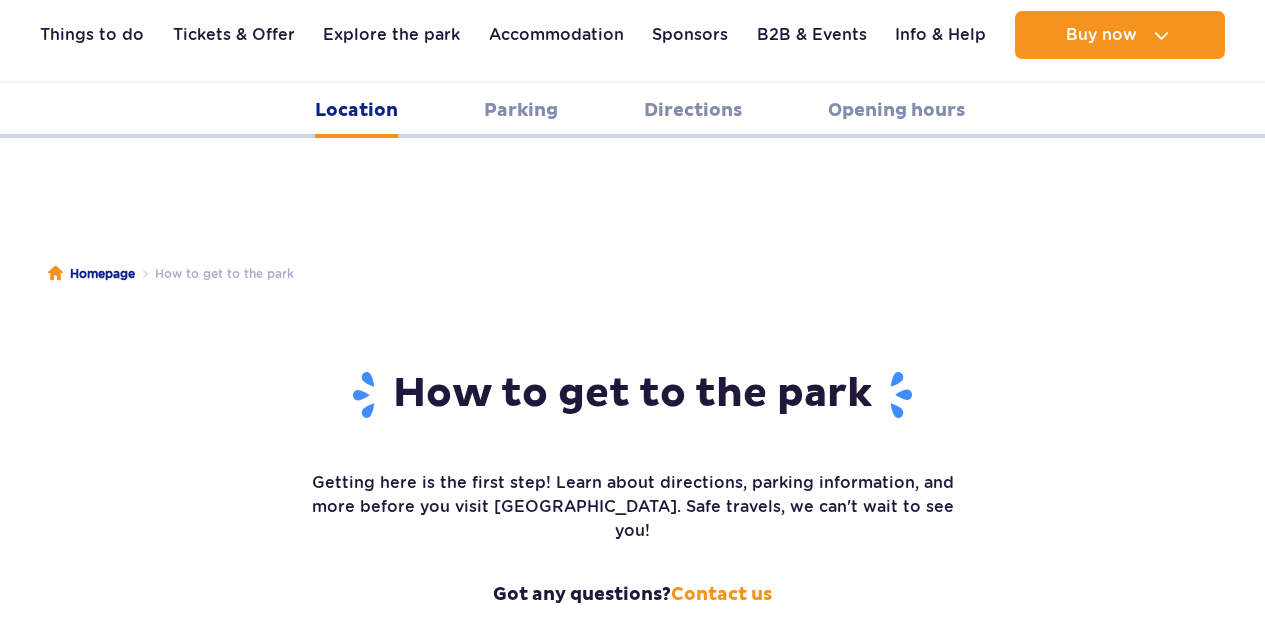 scroll, scrollTop: 2089, scrollLeft: 0, axis: vertical 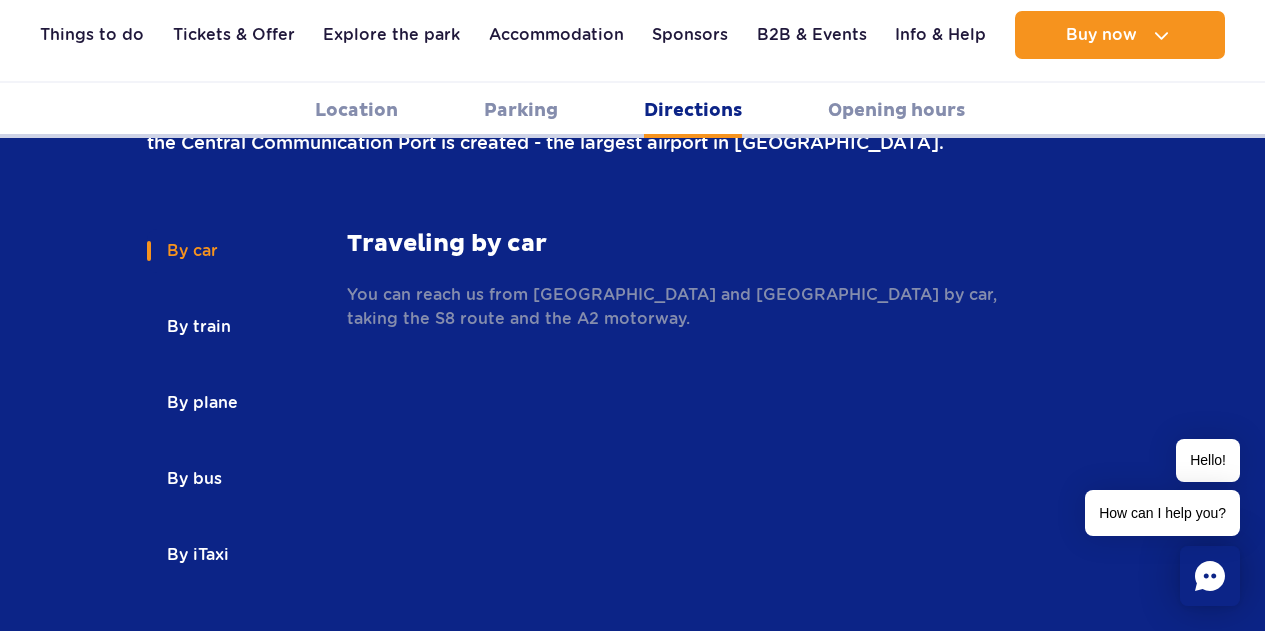 click on "By bus" at bounding box center (193, 479) 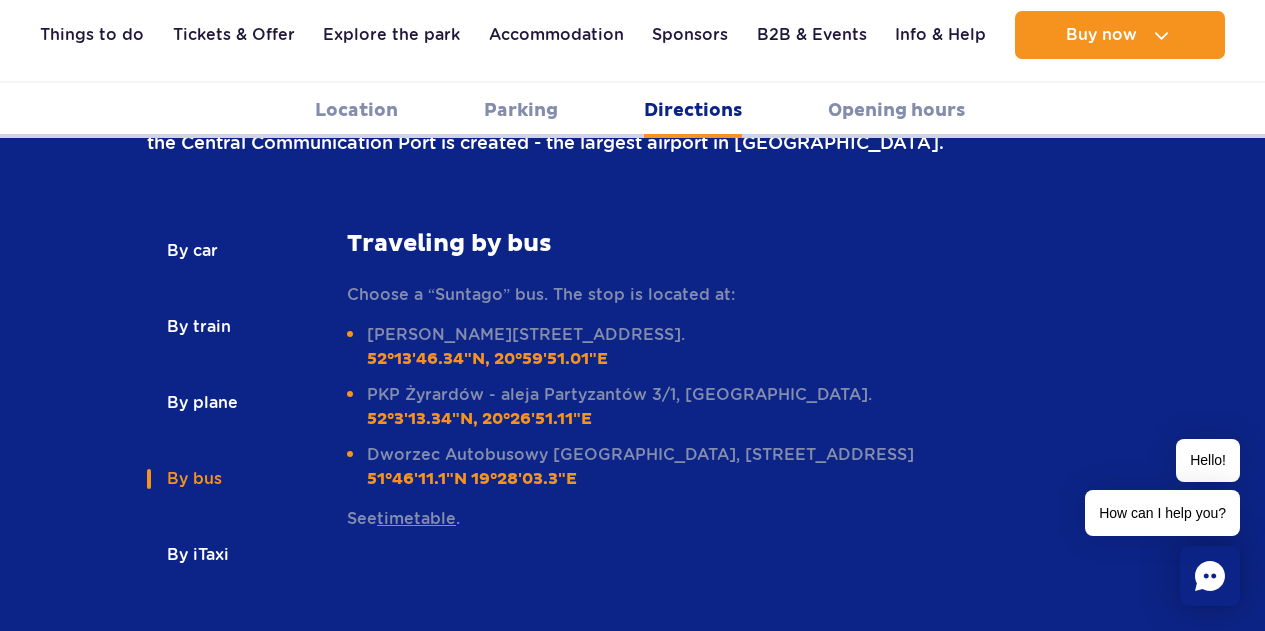scroll, scrollTop: 2810, scrollLeft: 0, axis: vertical 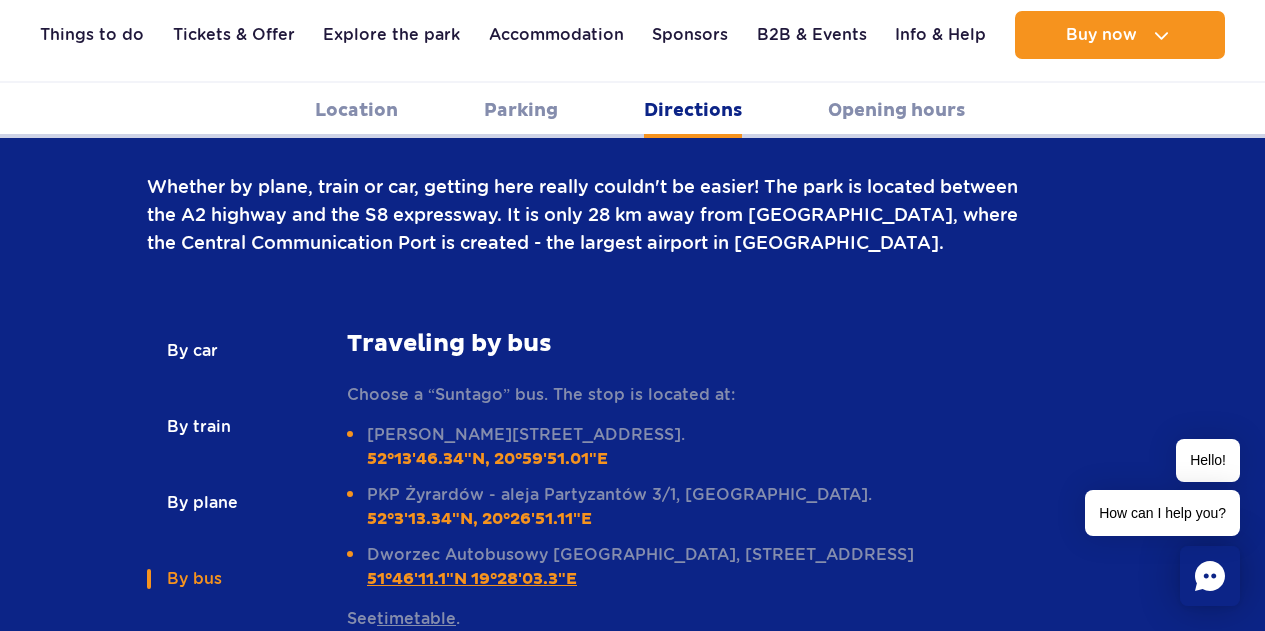 click on "51°46'11.1"N 19°28'03.3"E" at bounding box center [472, 579] 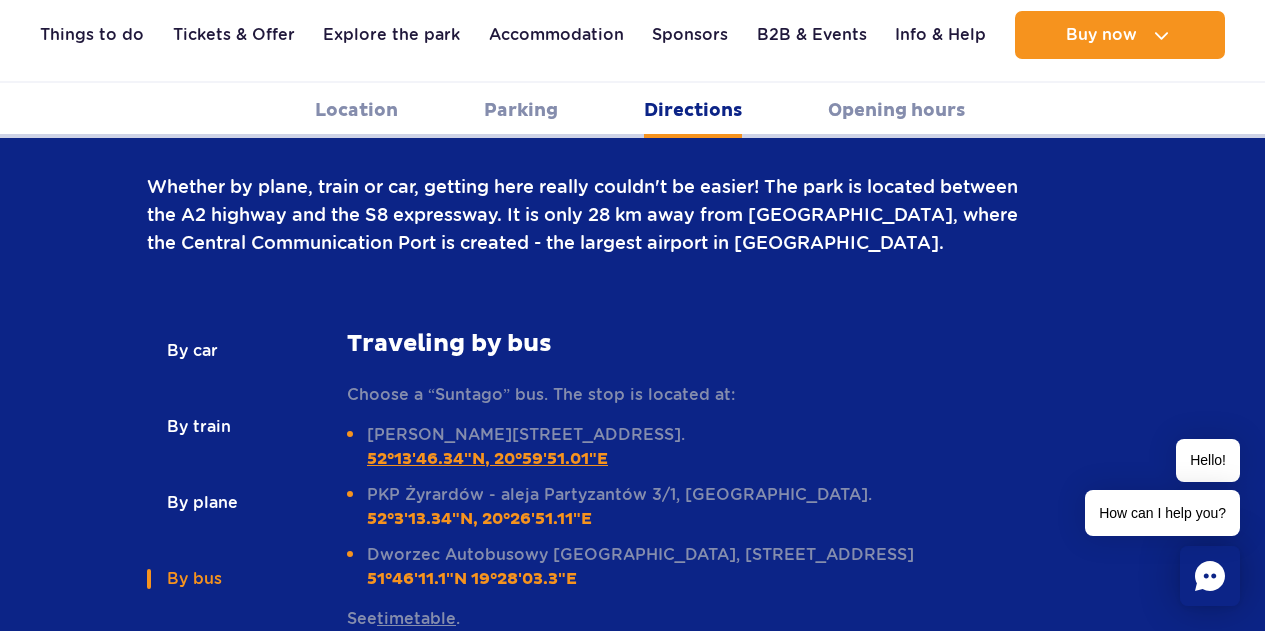 click on "52°13'46.34"N, 20°59'51.01"E" at bounding box center (487, 459) 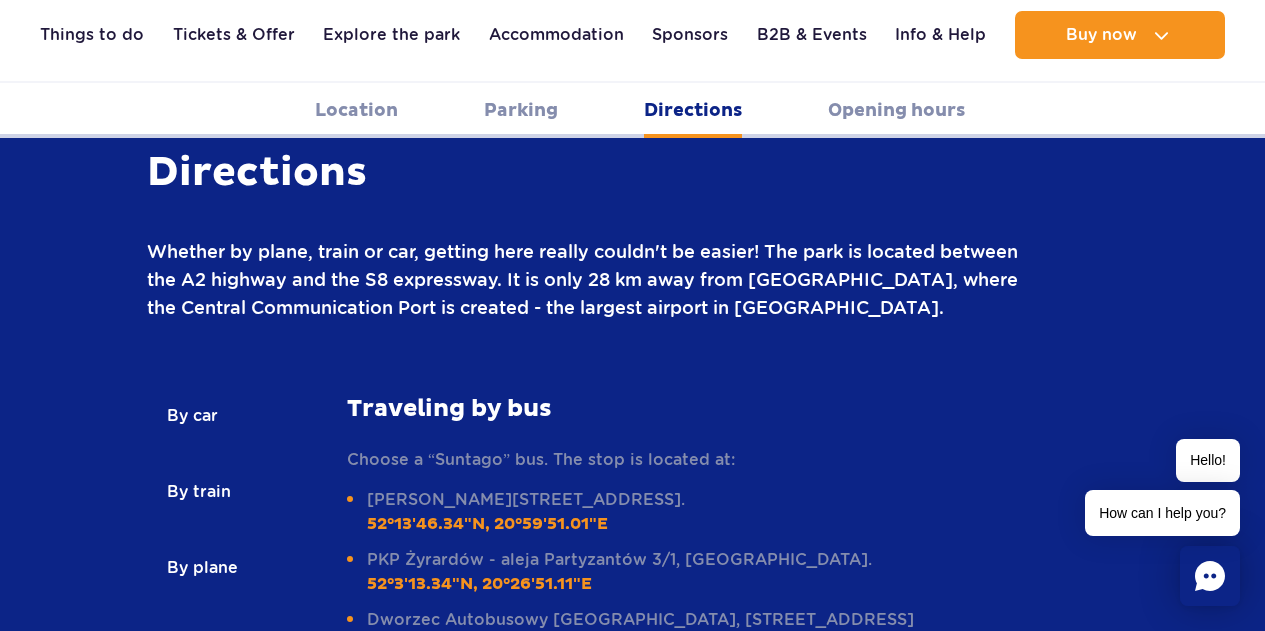 scroll, scrollTop: 2710, scrollLeft: 0, axis: vertical 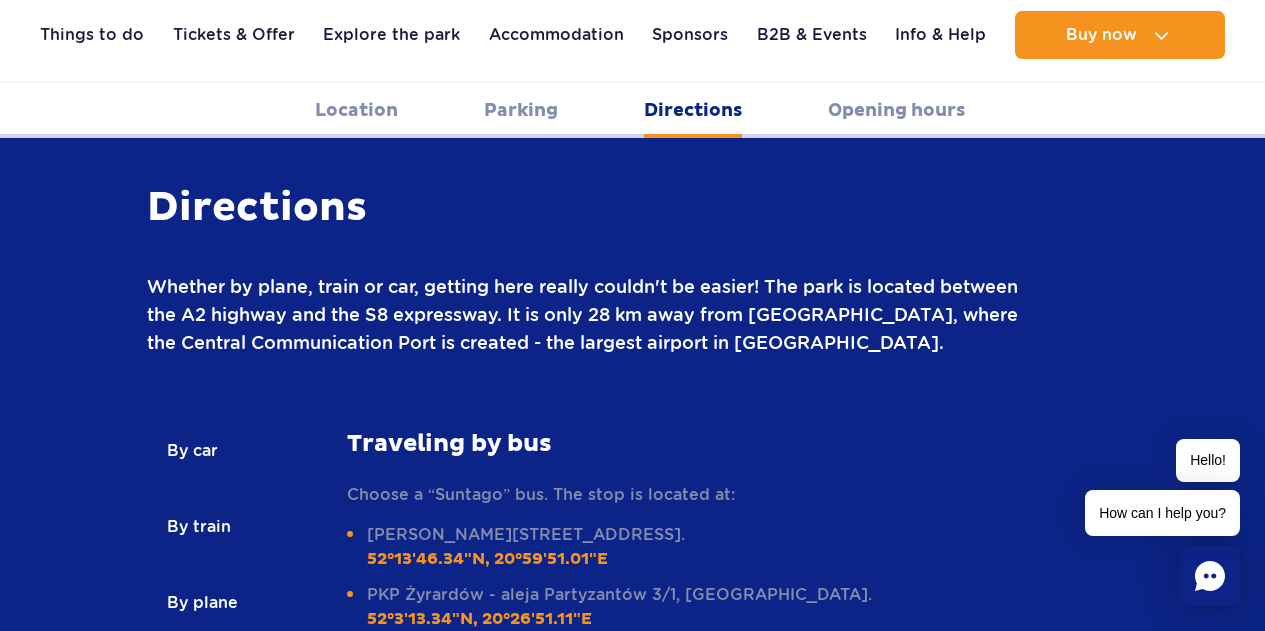 click on "By train" at bounding box center (197, 527) 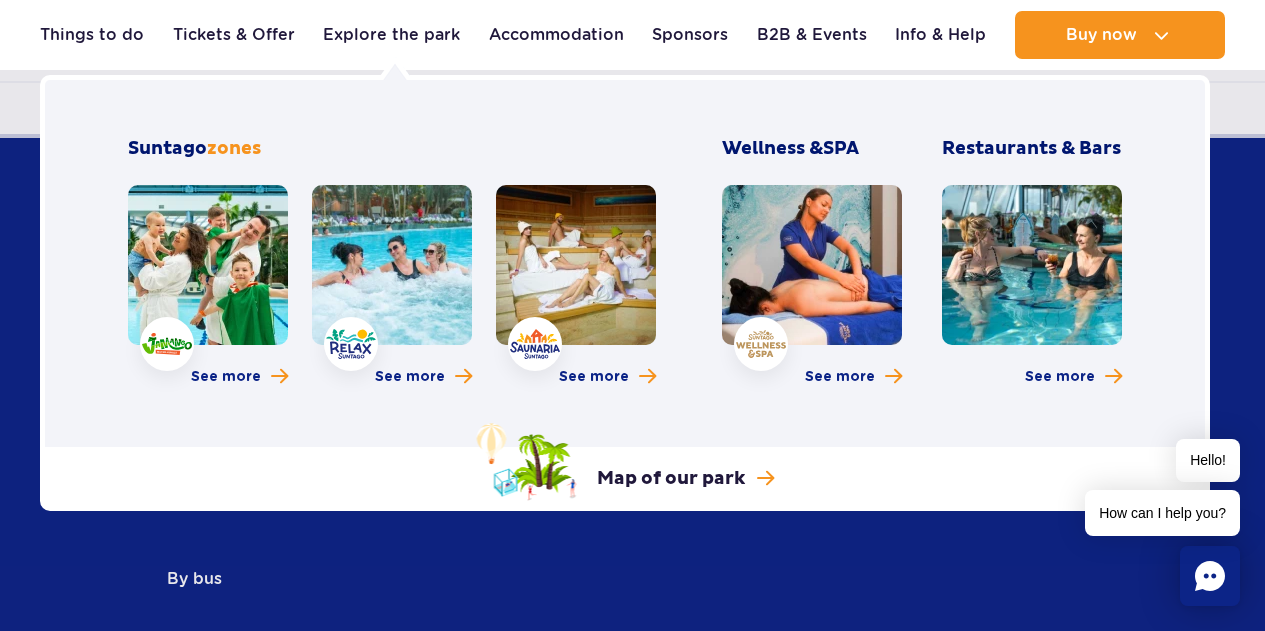scroll, scrollTop: 2710, scrollLeft: 0, axis: vertical 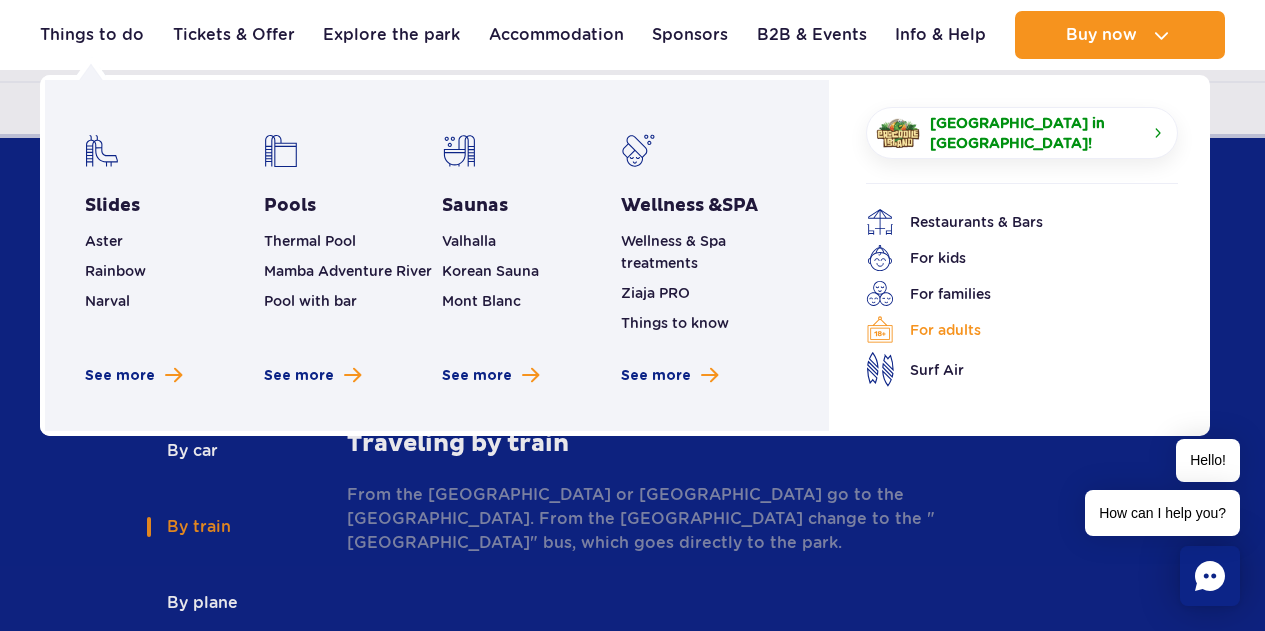 click on "For adults" at bounding box center [1007, 330] 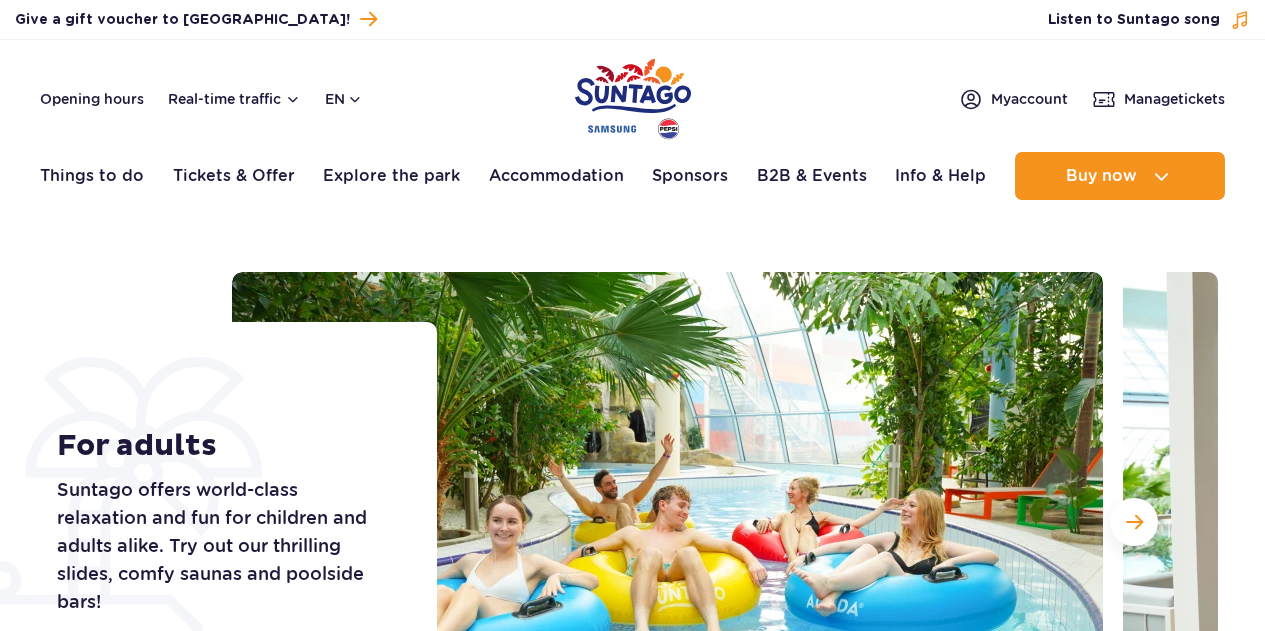 scroll, scrollTop: 0, scrollLeft: 0, axis: both 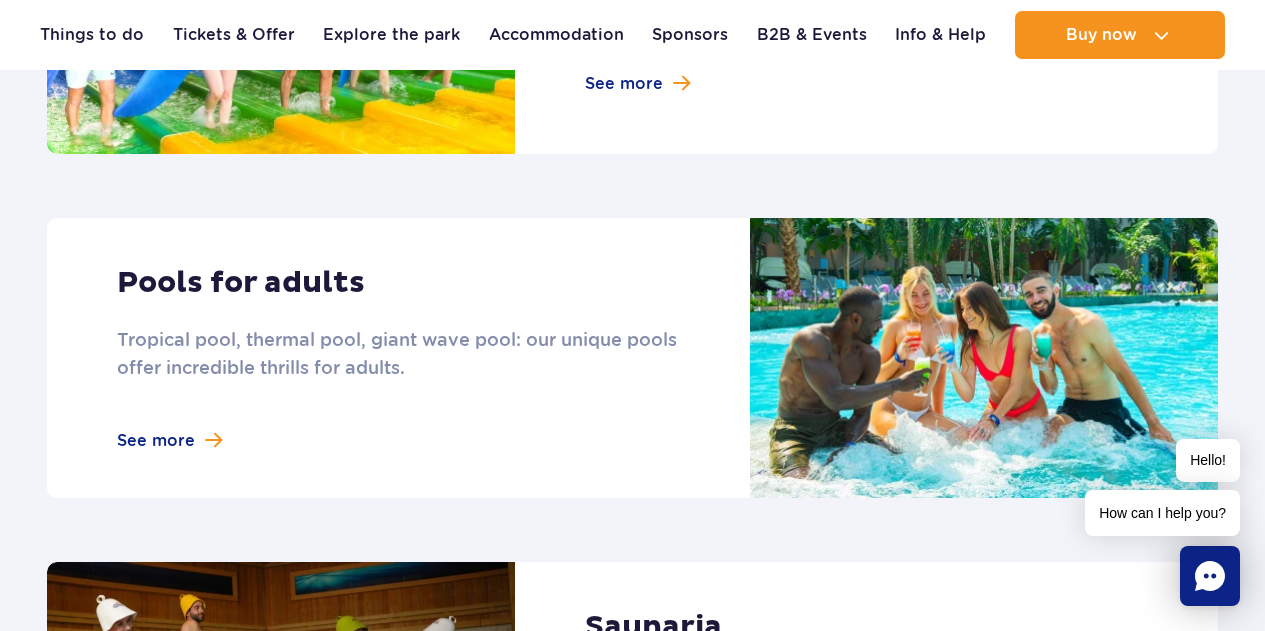 click at bounding box center (632, 358) 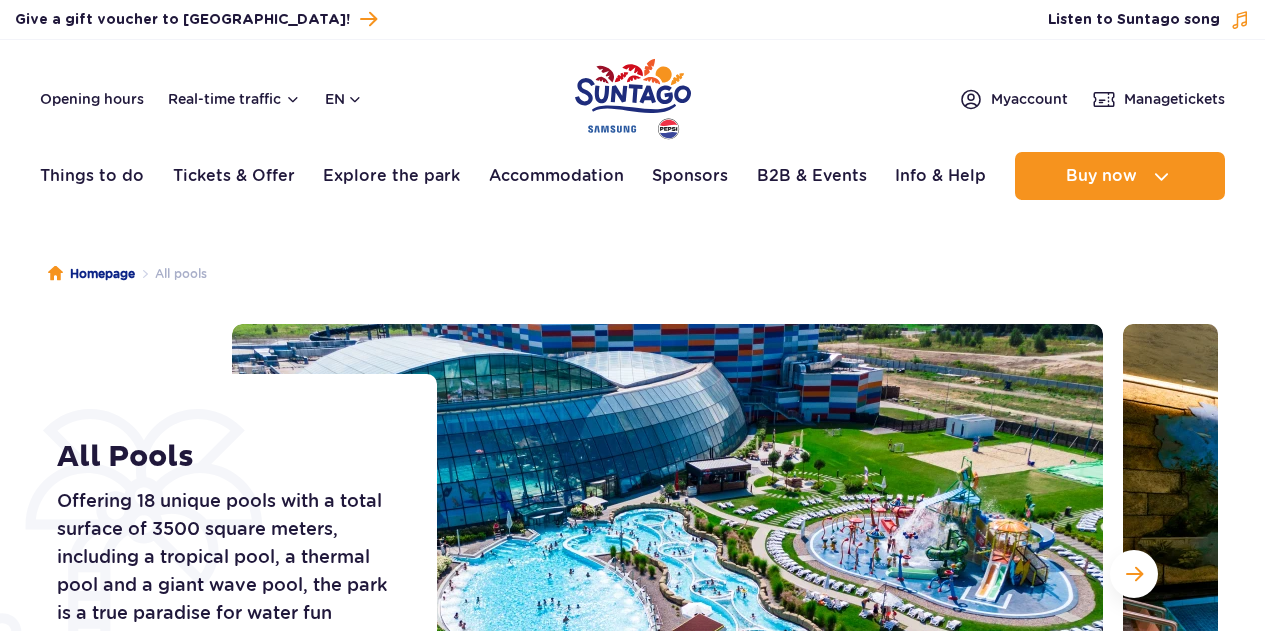 scroll, scrollTop: 0, scrollLeft: 0, axis: both 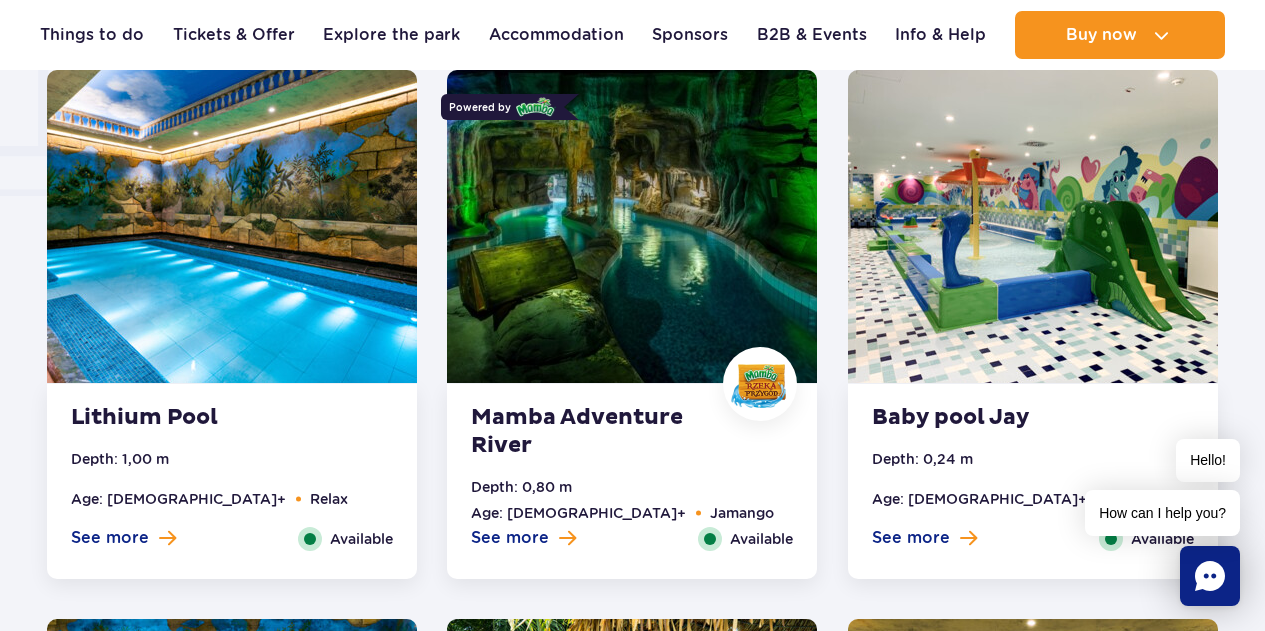 click on "See more" at bounding box center (123, 538) 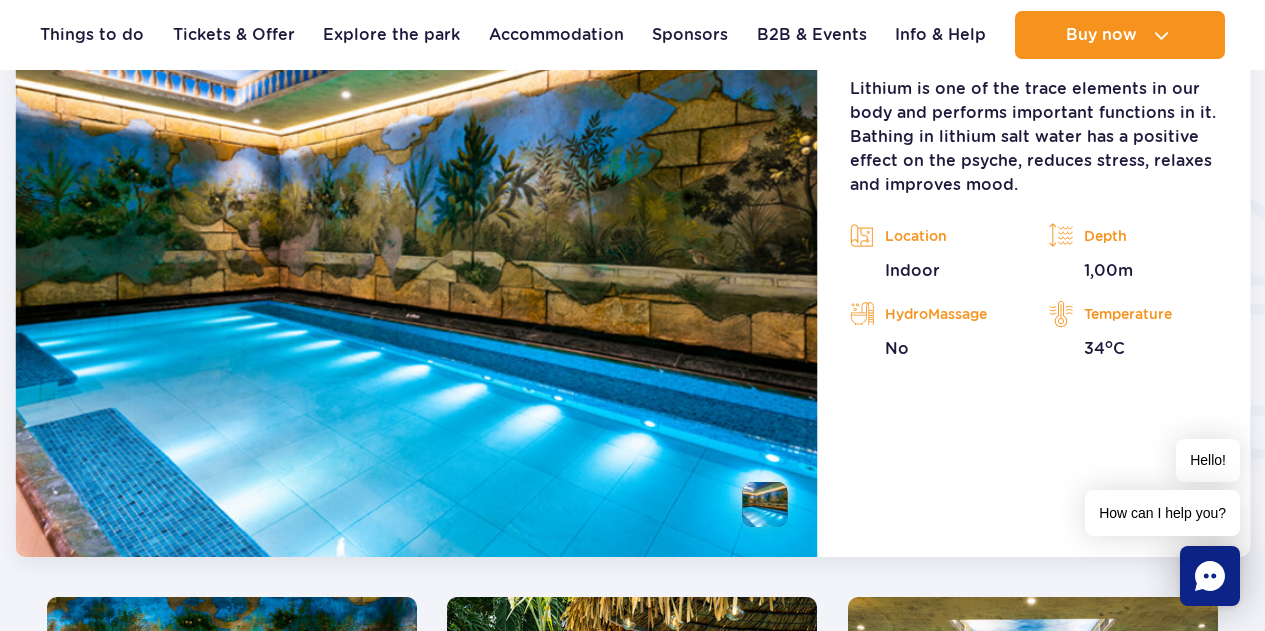 scroll, scrollTop: 2204, scrollLeft: 0, axis: vertical 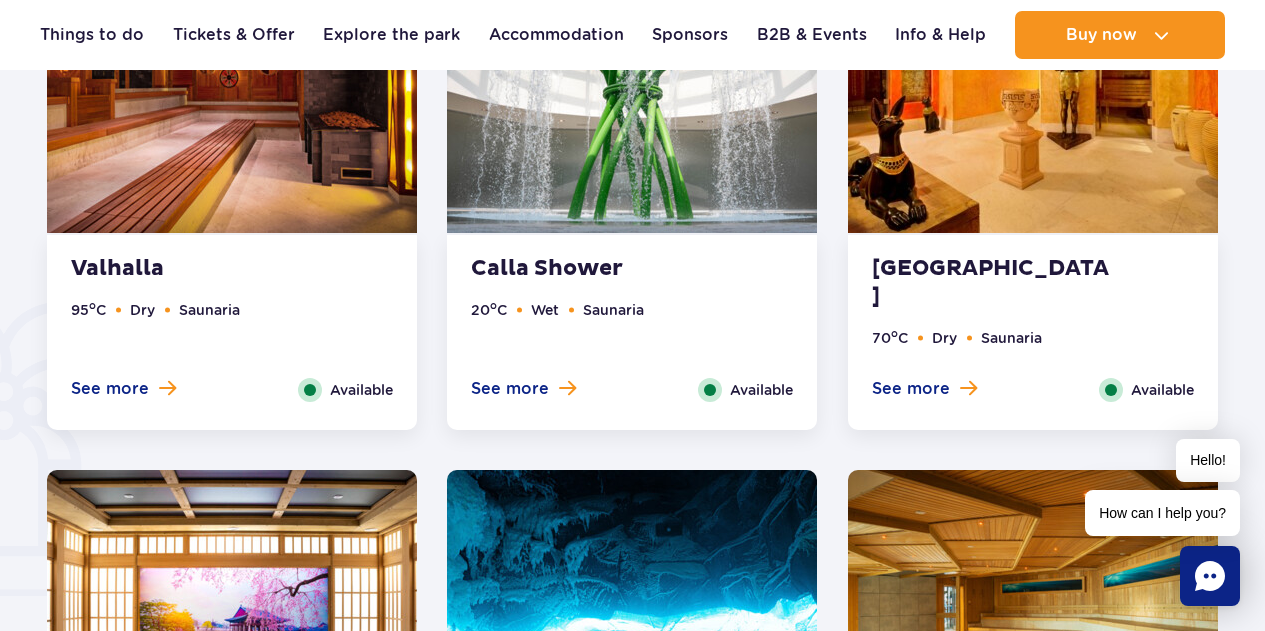 drag, startPoint x: 221, startPoint y: 306, endPoint x: 199, endPoint y: 311, distance: 22.561028 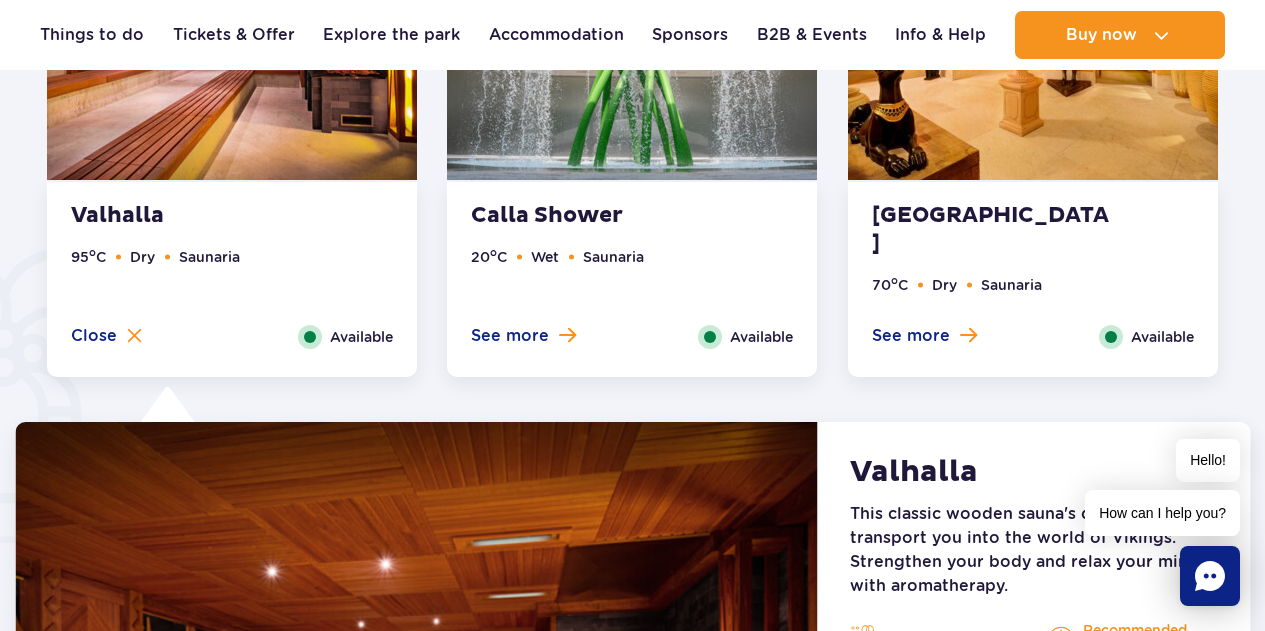 scroll, scrollTop: 1155, scrollLeft: 0, axis: vertical 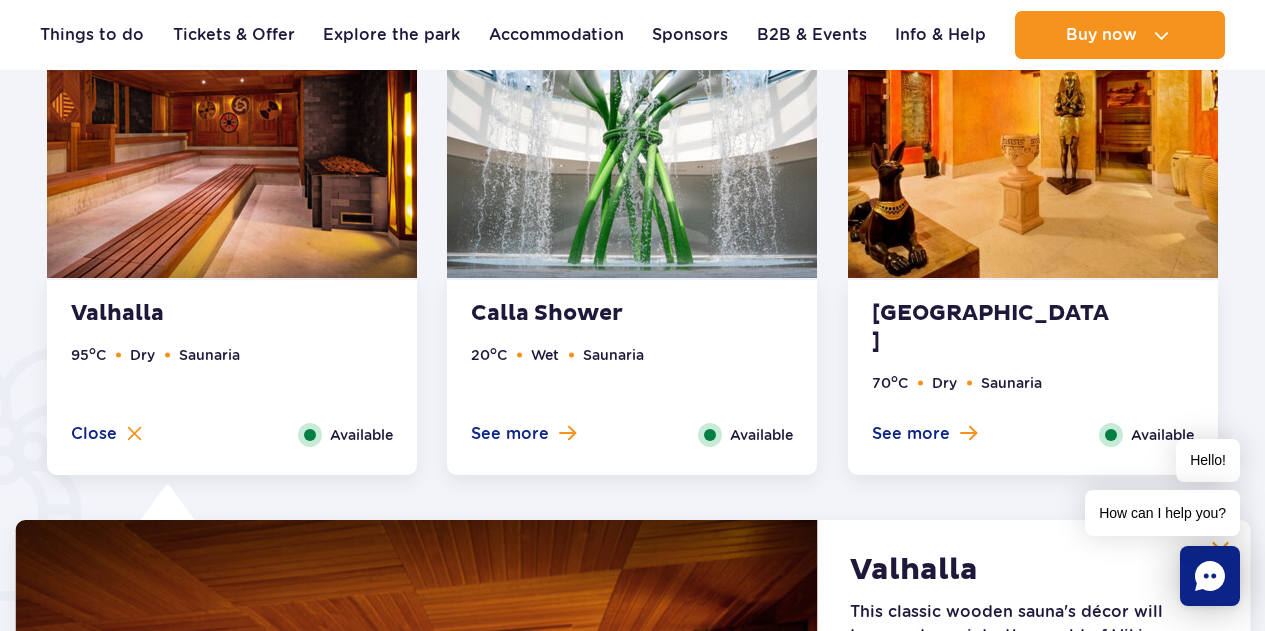 click on "Saunaria" at bounding box center (613, 355) 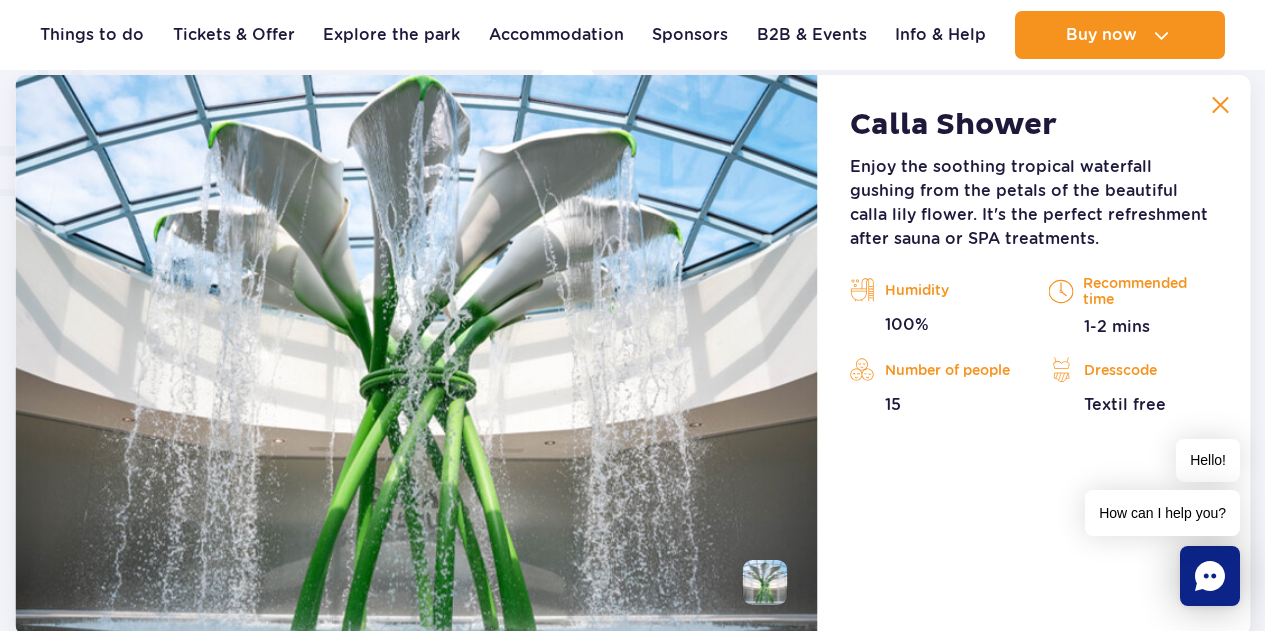 scroll, scrollTop: 1355, scrollLeft: 0, axis: vertical 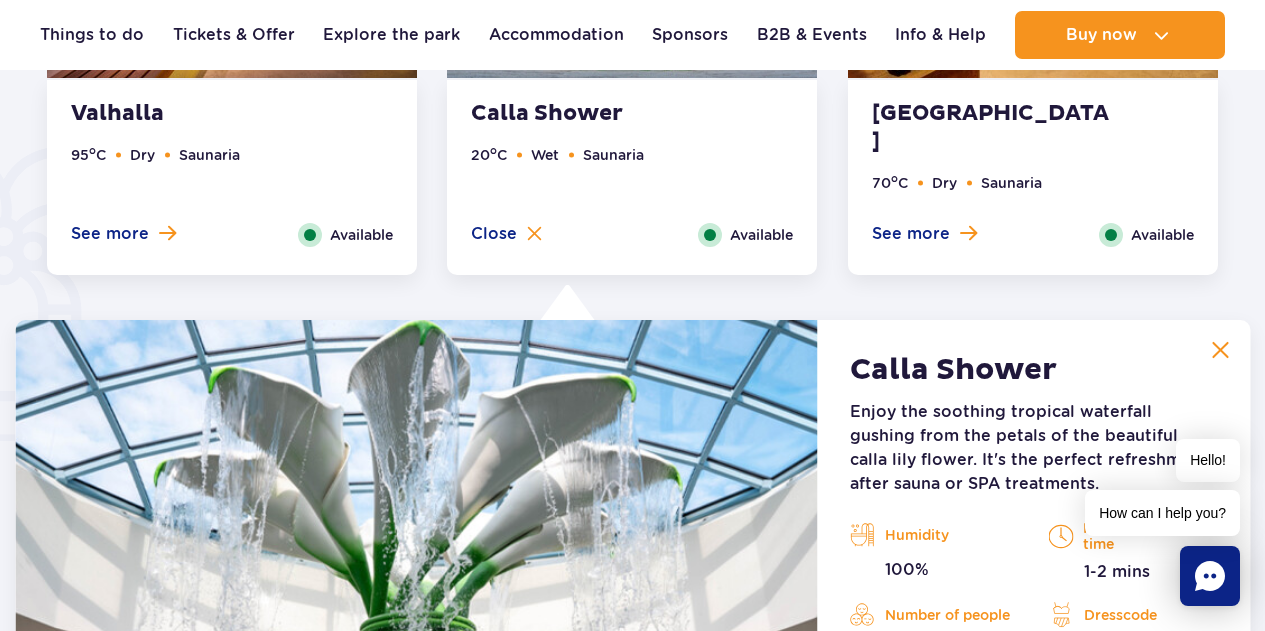 click on "Saunaria" at bounding box center [1011, 183] 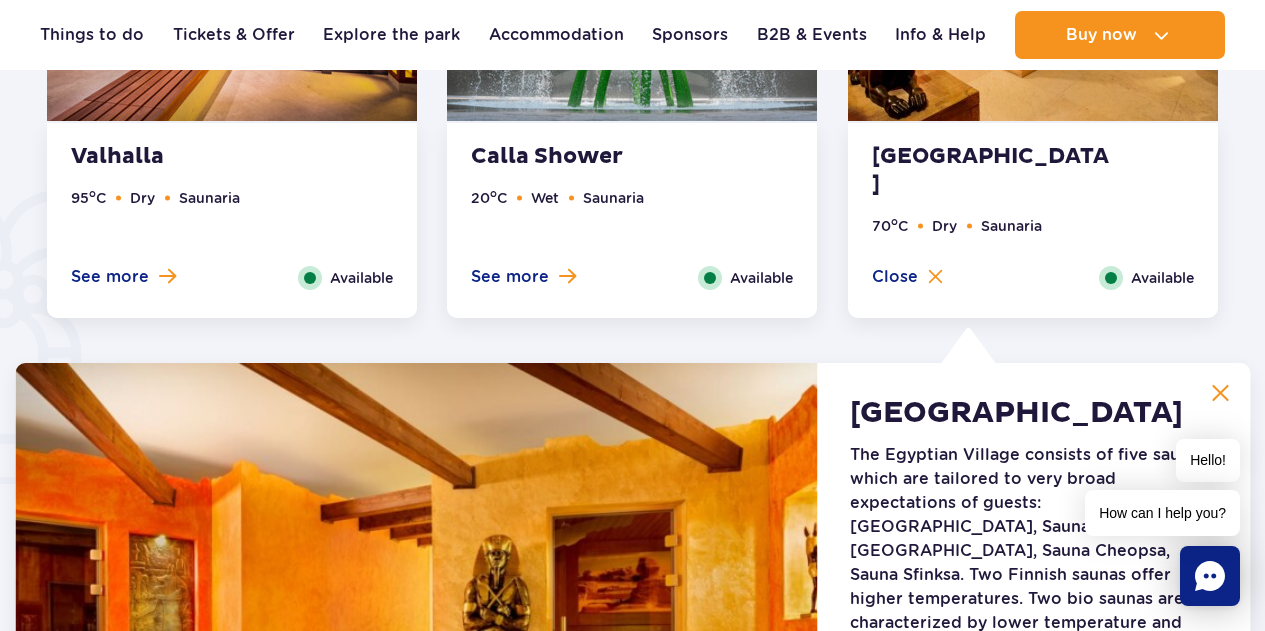 scroll, scrollTop: 1255, scrollLeft: 0, axis: vertical 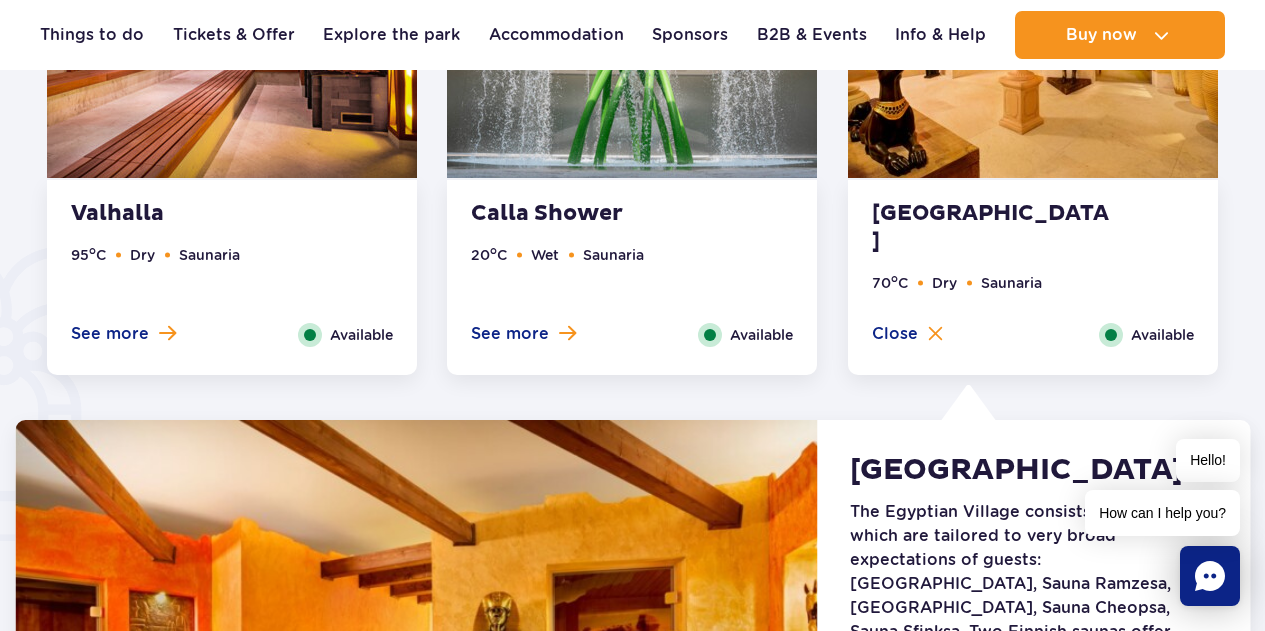 click on "Available" at bounding box center (1162, 335) 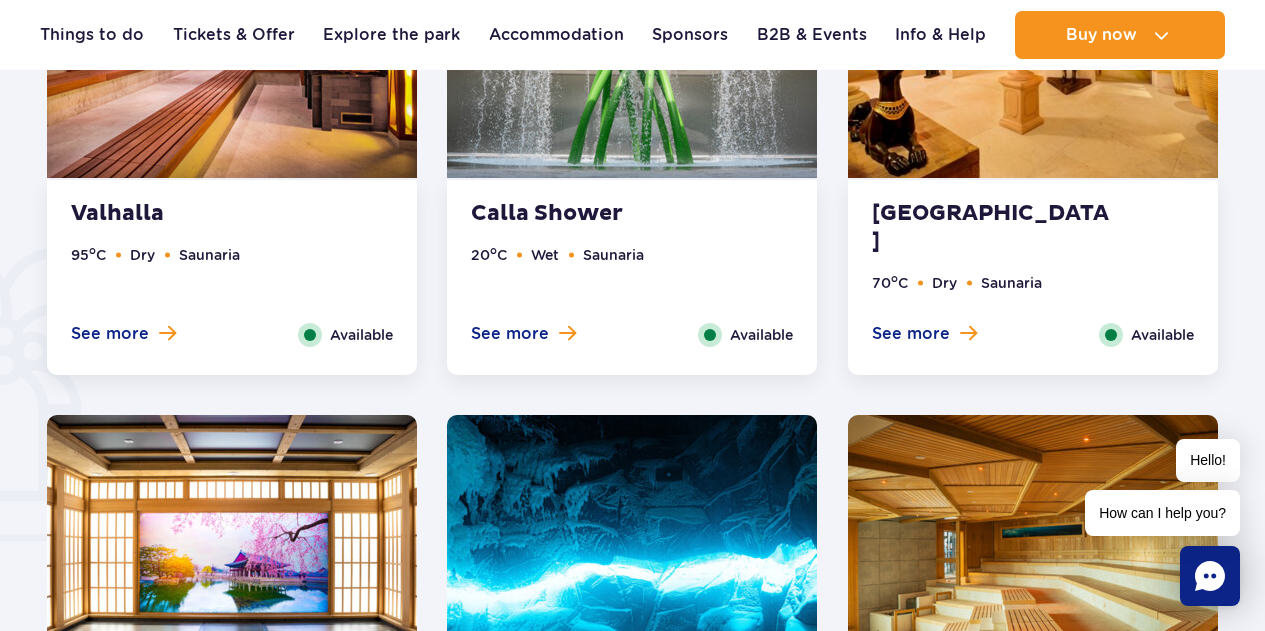 click on "Egyptian Village
70 o C
Dry
Saunaria
See more
Close
Available" at bounding box center [1033, 277] 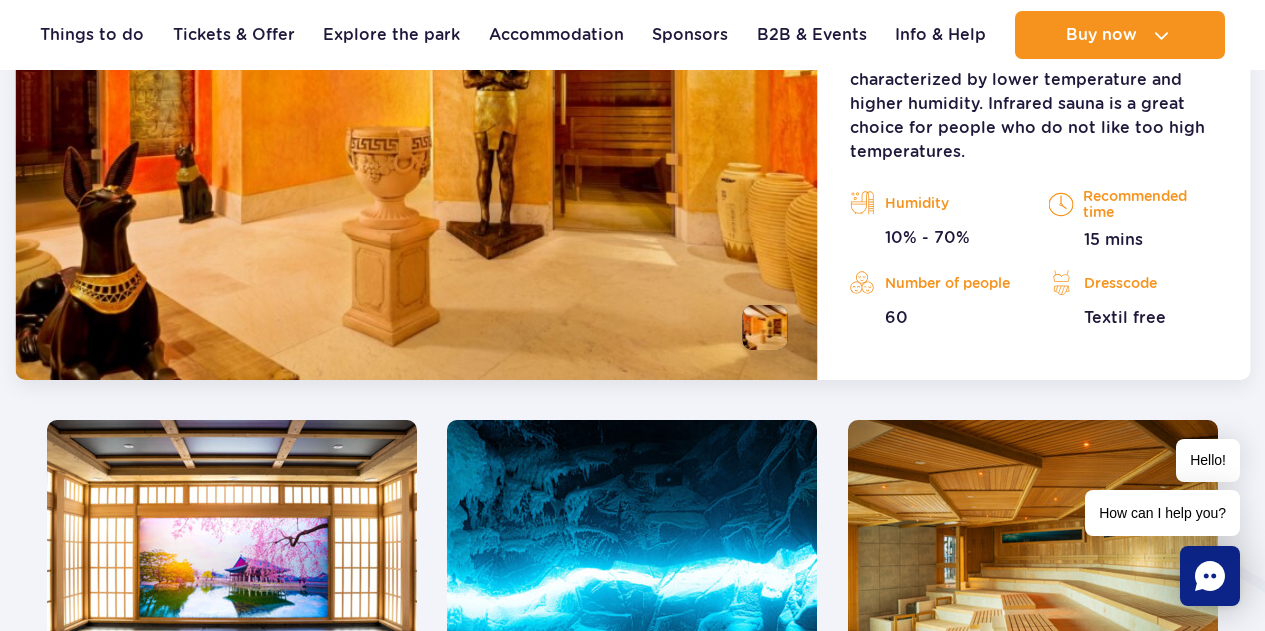 scroll, scrollTop: 2255, scrollLeft: 0, axis: vertical 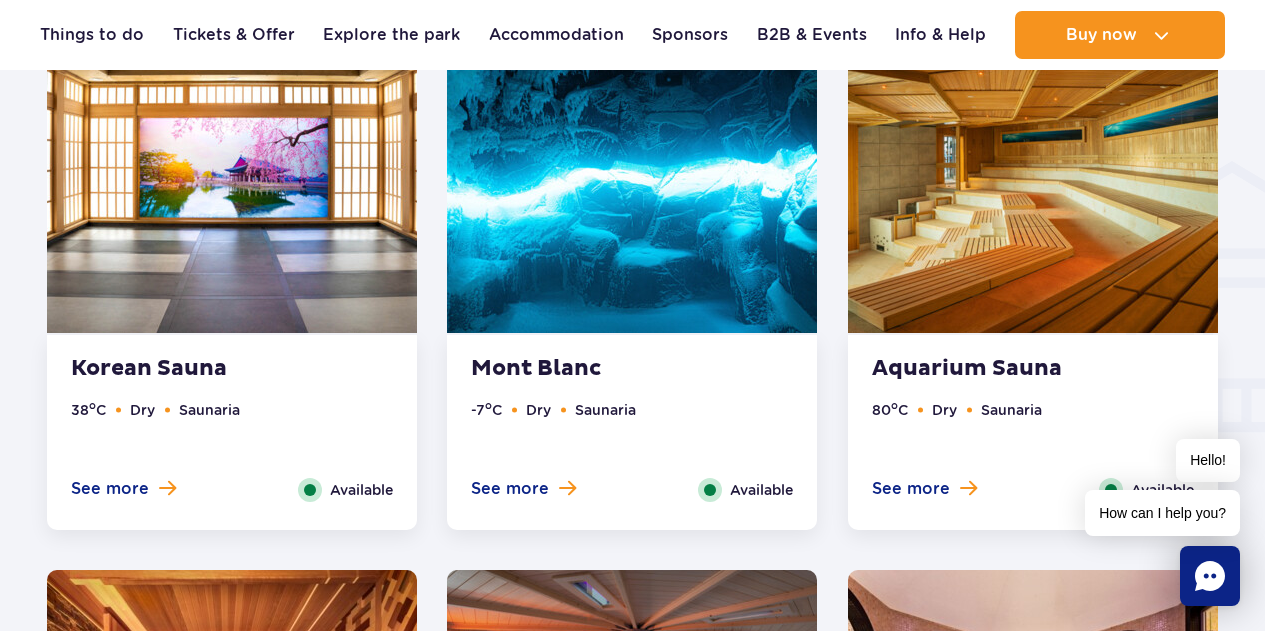 click on "38 o C
Dry
Saunaria" at bounding box center (232, 438) 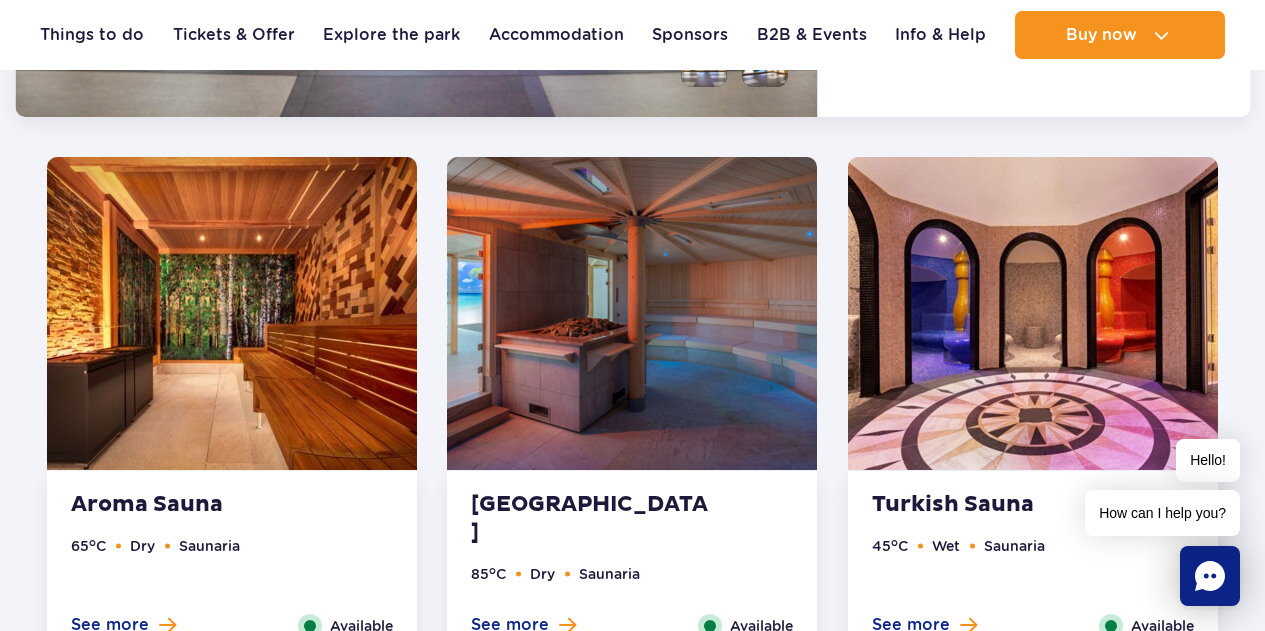 scroll, scrollTop: 2704, scrollLeft: 0, axis: vertical 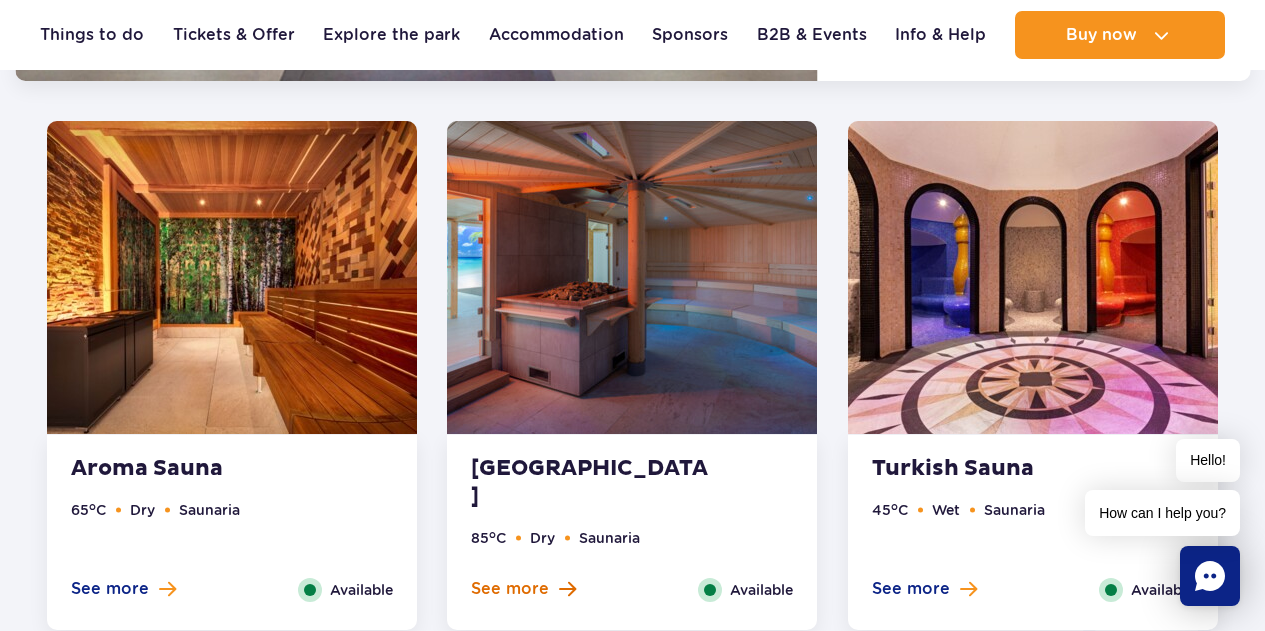 click on "See more" at bounding box center (510, 589) 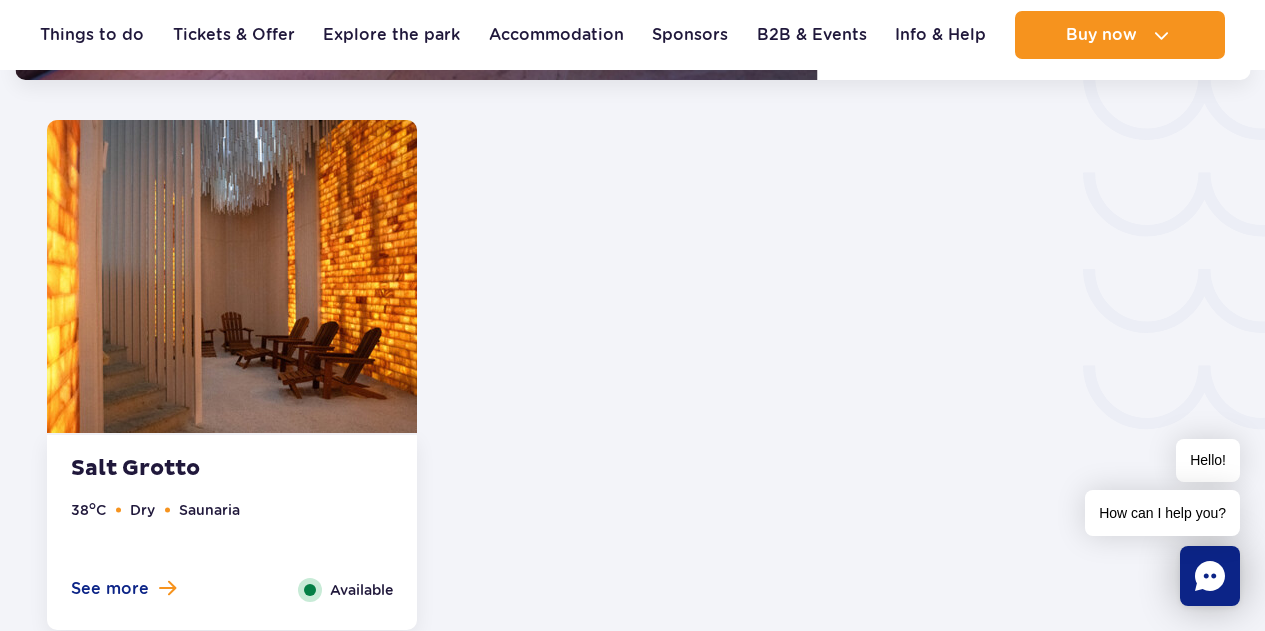 scroll, scrollTop: 2454, scrollLeft: 0, axis: vertical 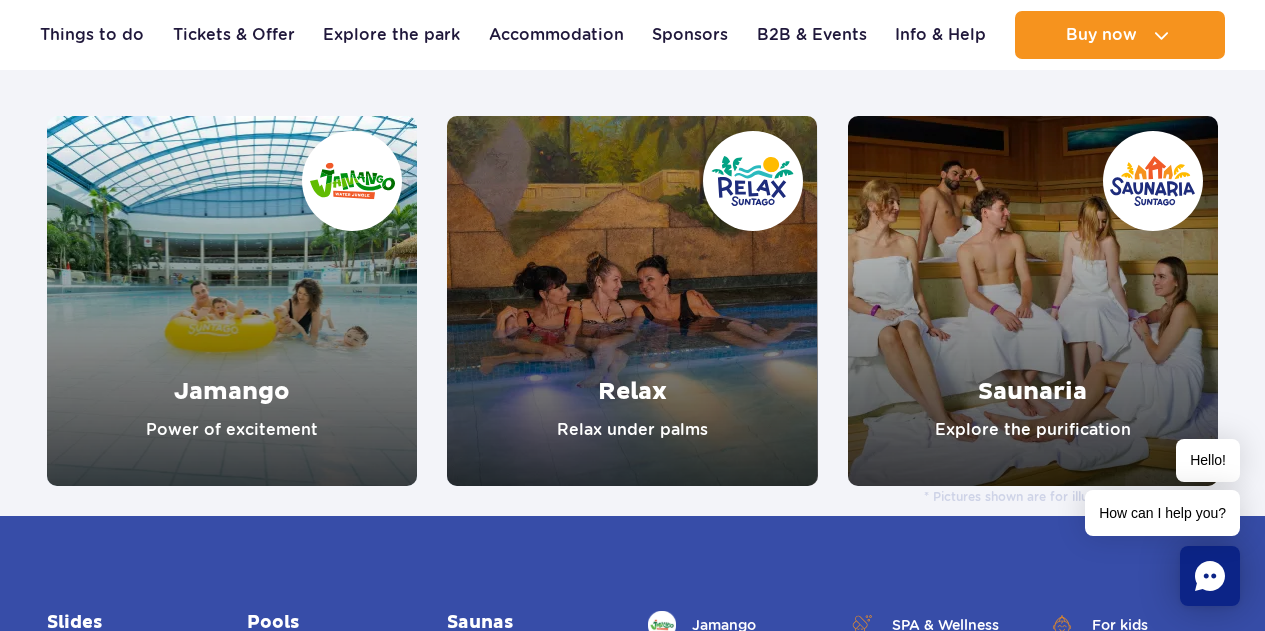 click at bounding box center [632, 301] 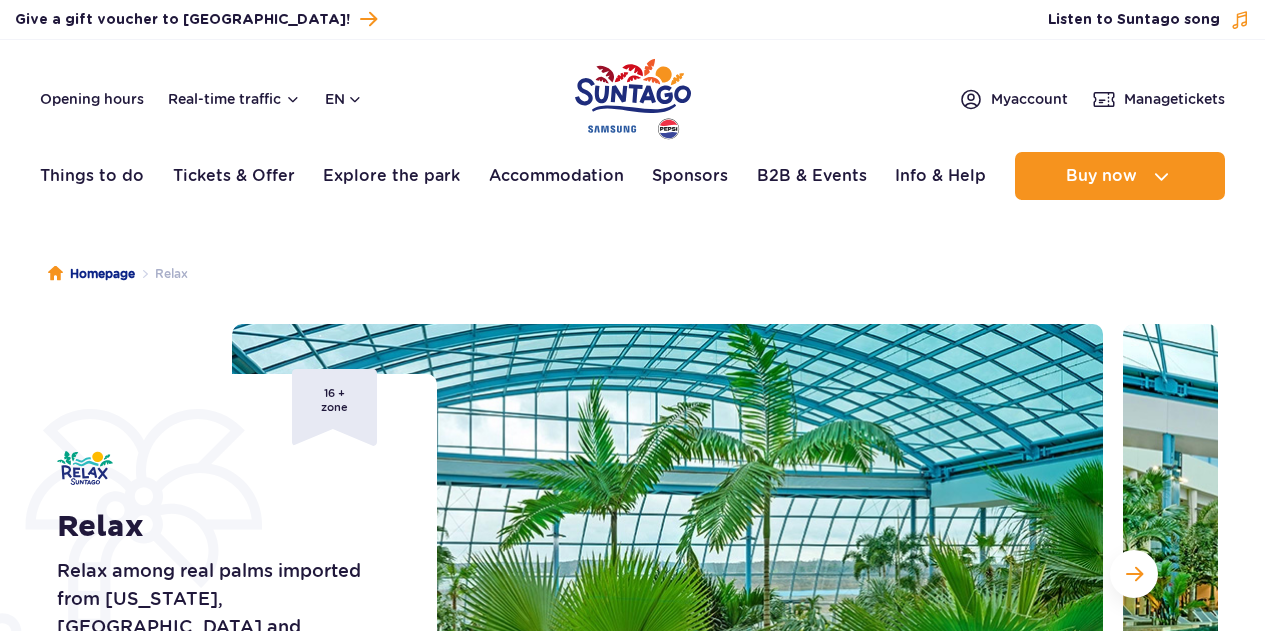 scroll, scrollTop: 0, scrollLeft: 0, axis: both 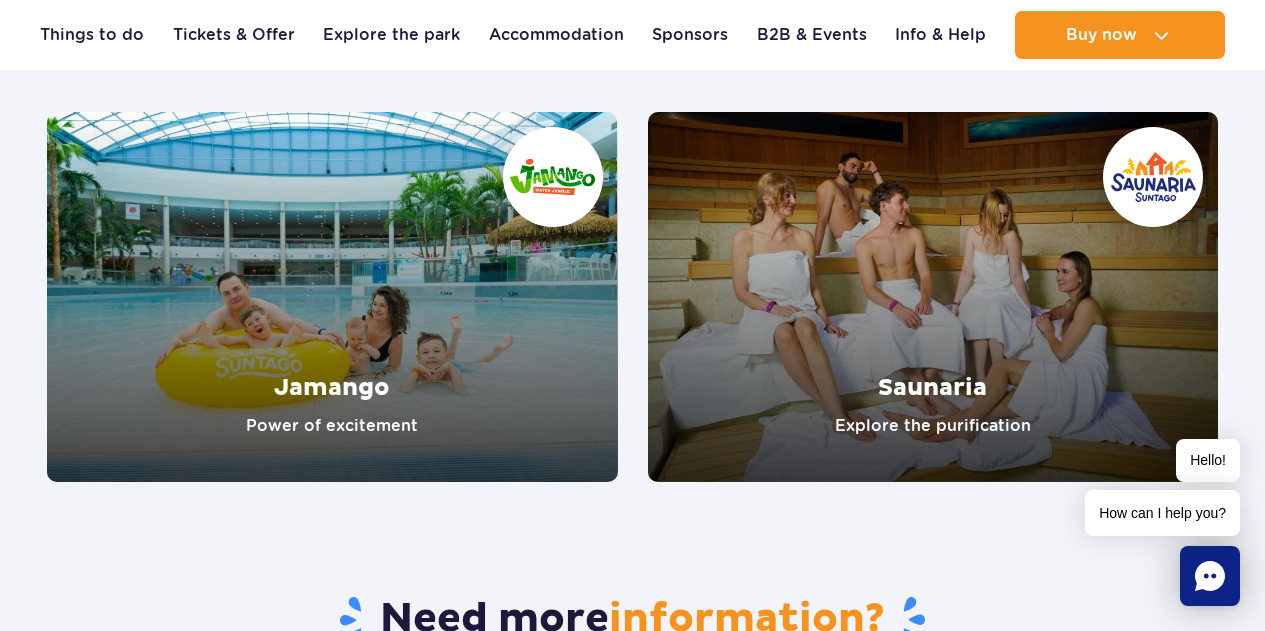 click at bounding box center [933, 297] 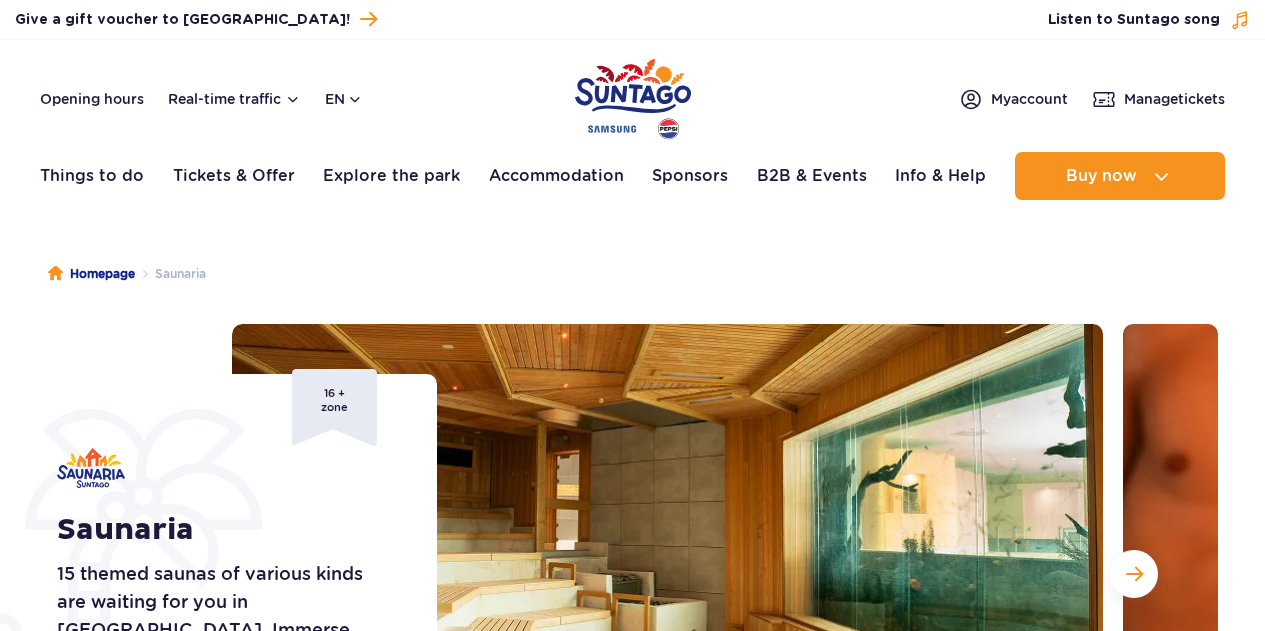 scroll, scrollTop: 0, scrollLeft: 0, axis: both 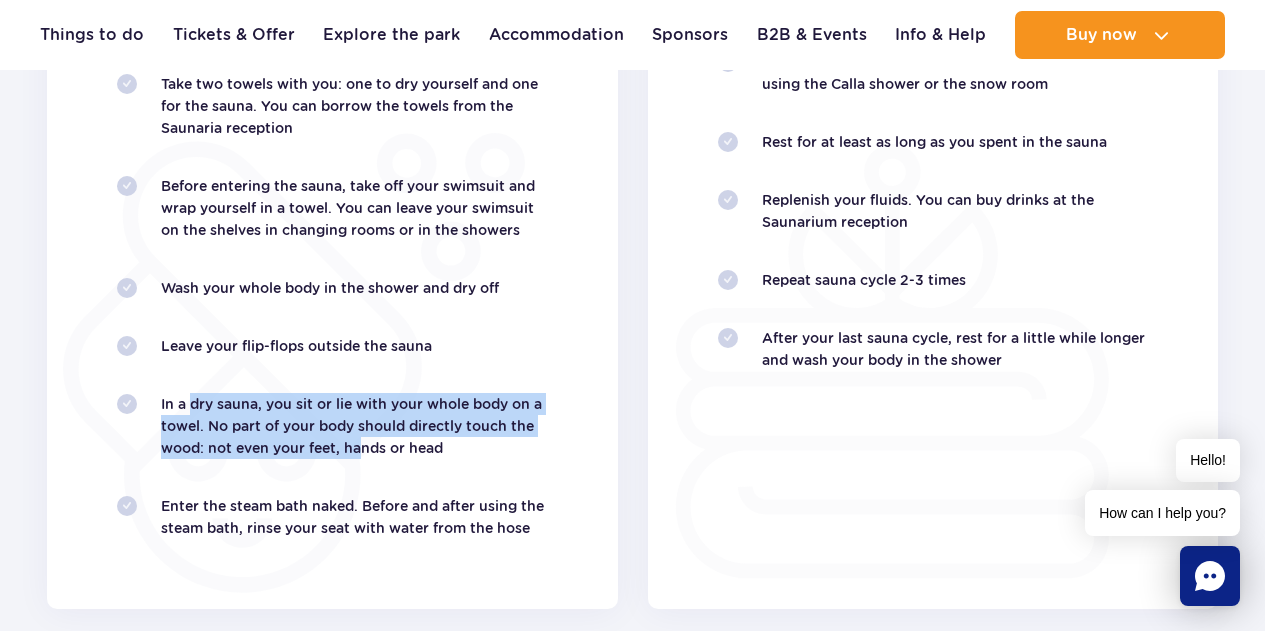 drag, startPoint x: 186, startPoint y: 409, endPoint x: 351, endPoint y: 451, distance: 170.26157 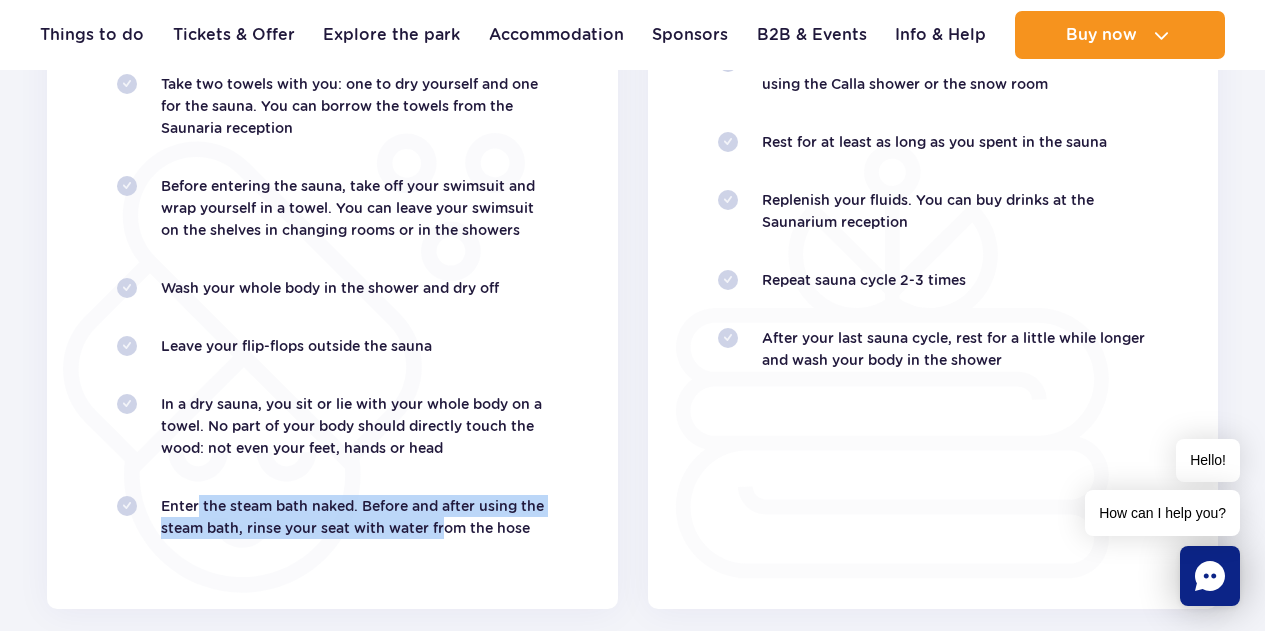 drag, startPoint x: 208, startPoint y: 513, endPoint x: 437, endPoint y: 521, distance: 229.1397 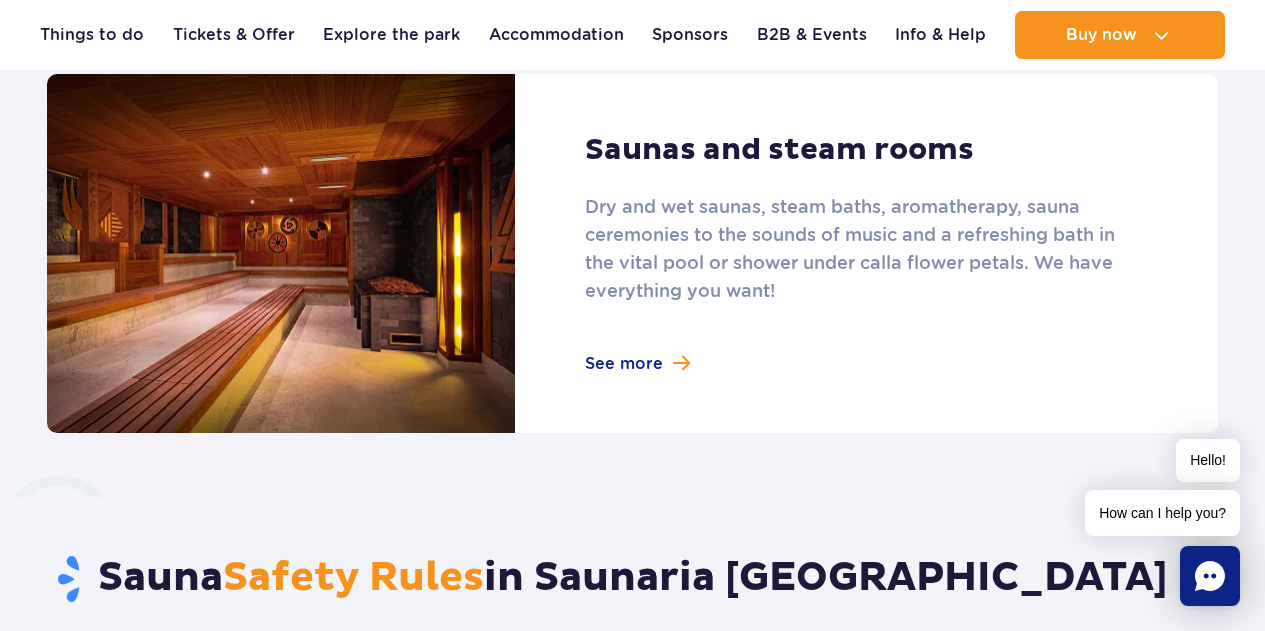 scroll, scrollTop: 1000, scrollLeft: 0, axis: vertical 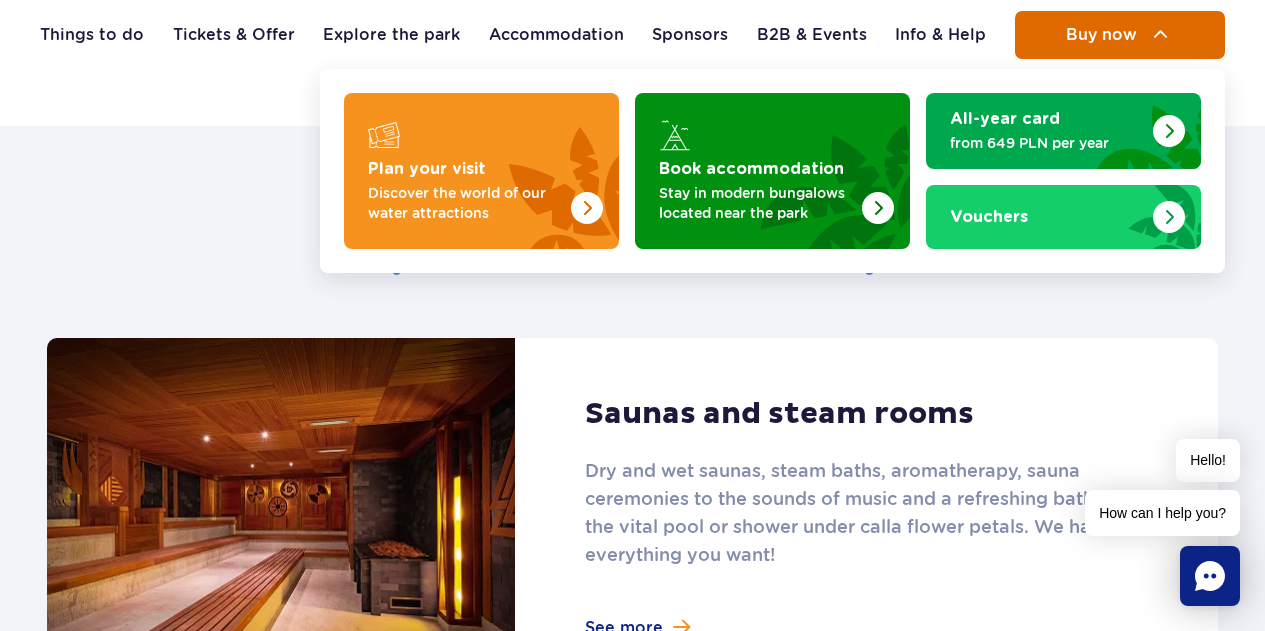 click on "Buy now" at bounding box center [1120, 35] 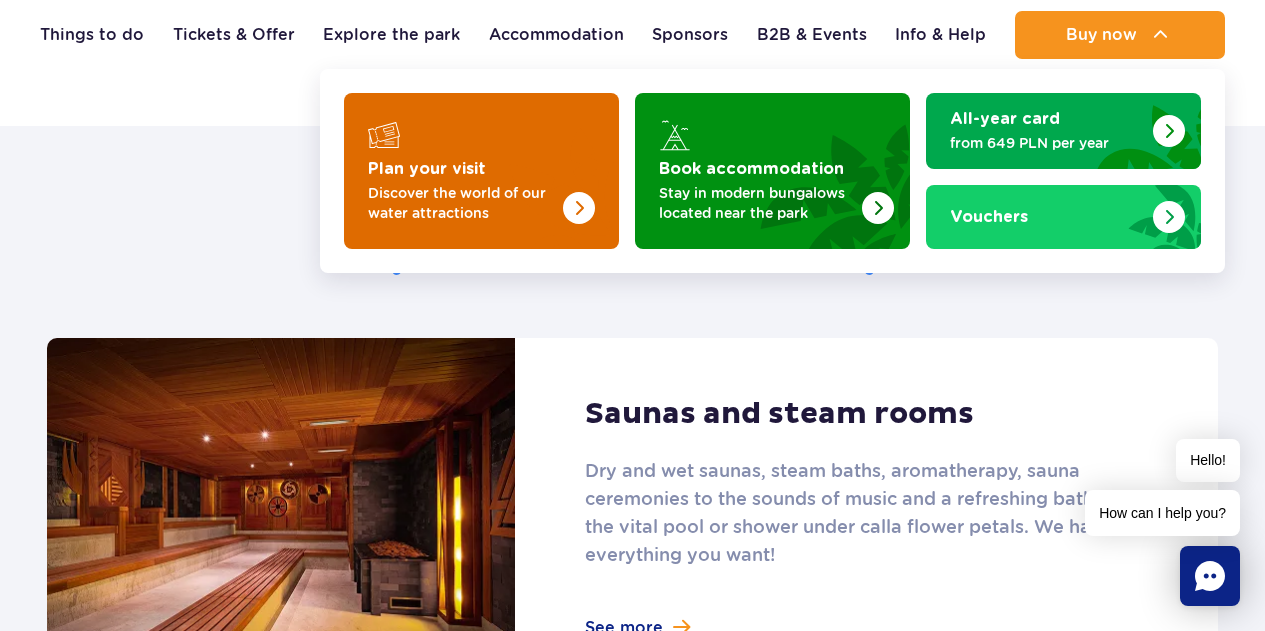 click at bounding box center [481, 171] 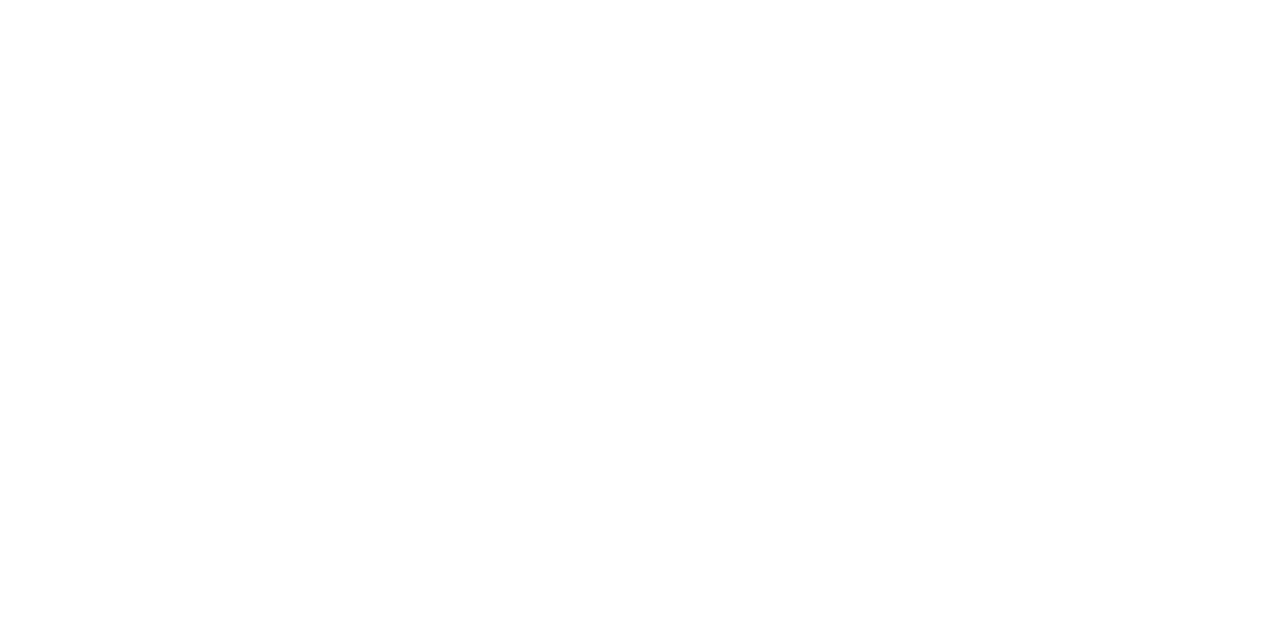 scroll, scrollTop: 0, scrollLeft: 0, axis: both 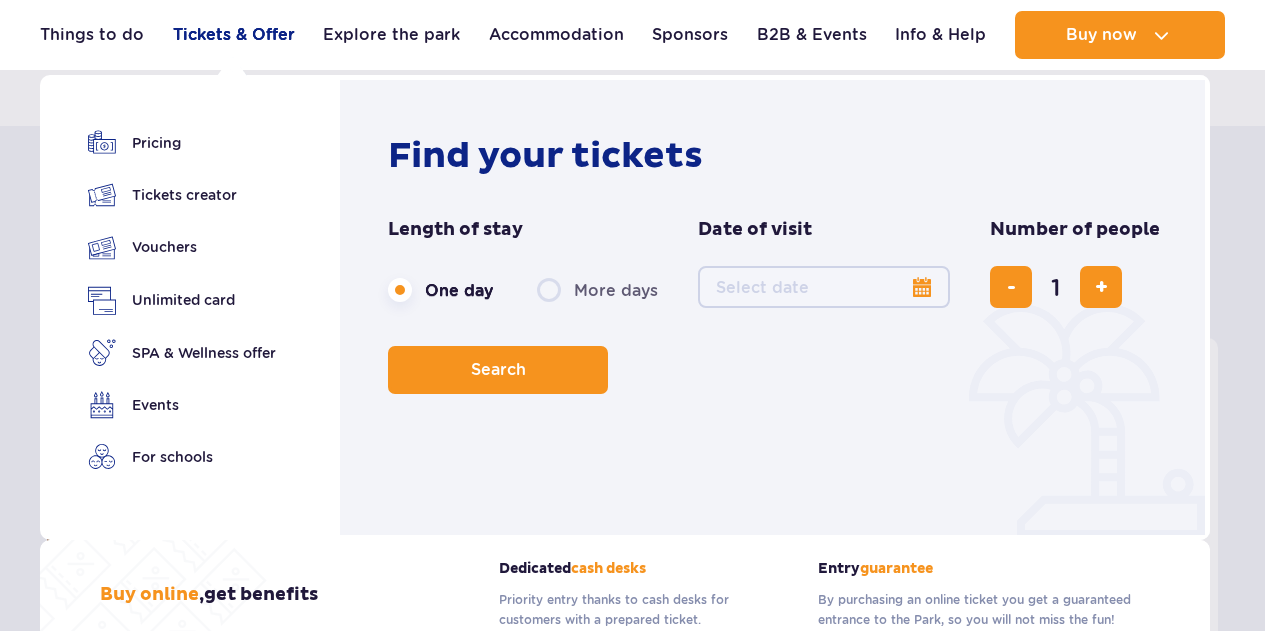 click on "Tickets & Offer" at bounding box center [234, 35] 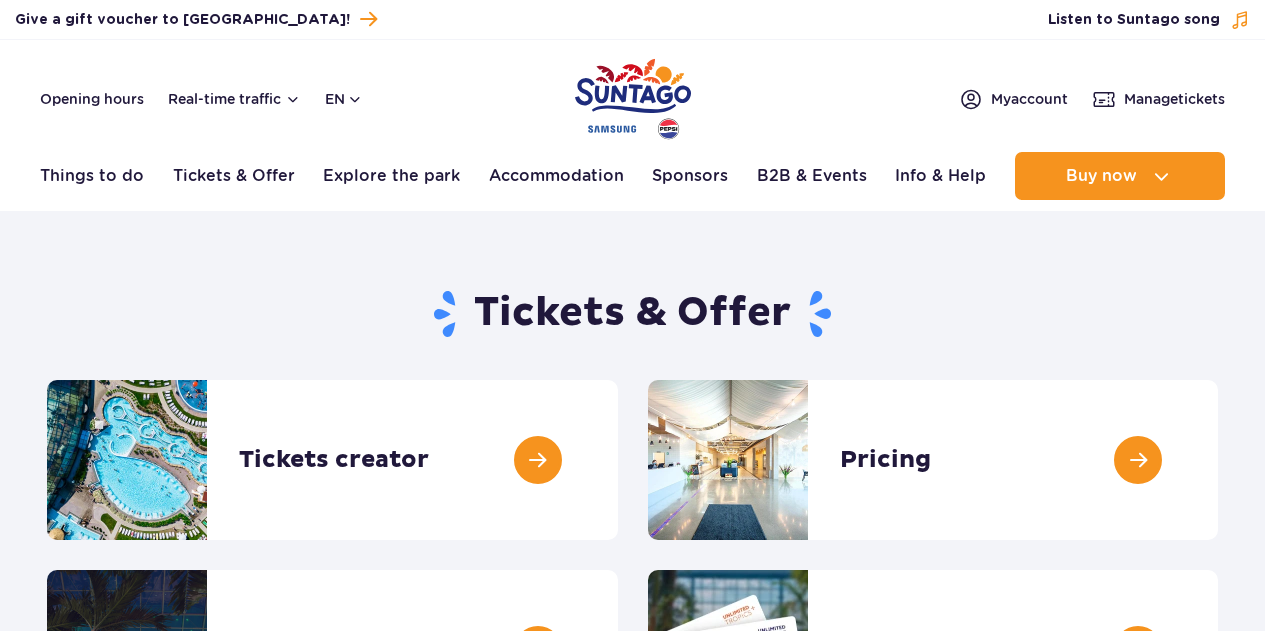 scroll, scrollTop: 0, scrollLeft: 0, axis: both 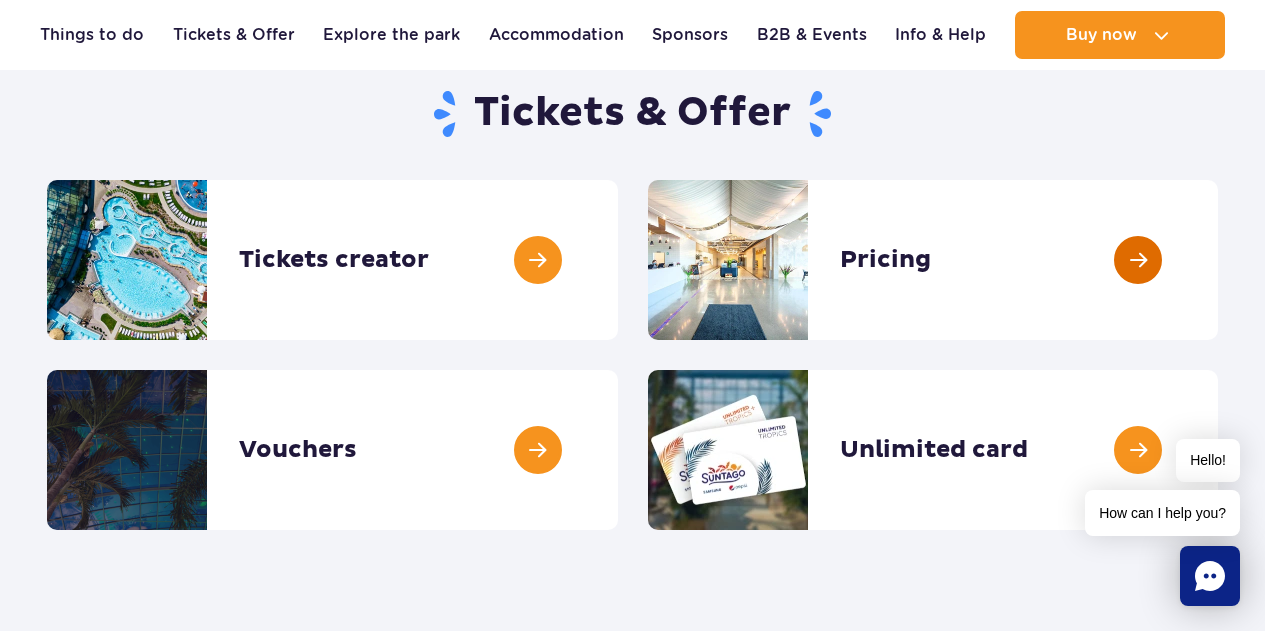 click at bounding box center [1218, 260] 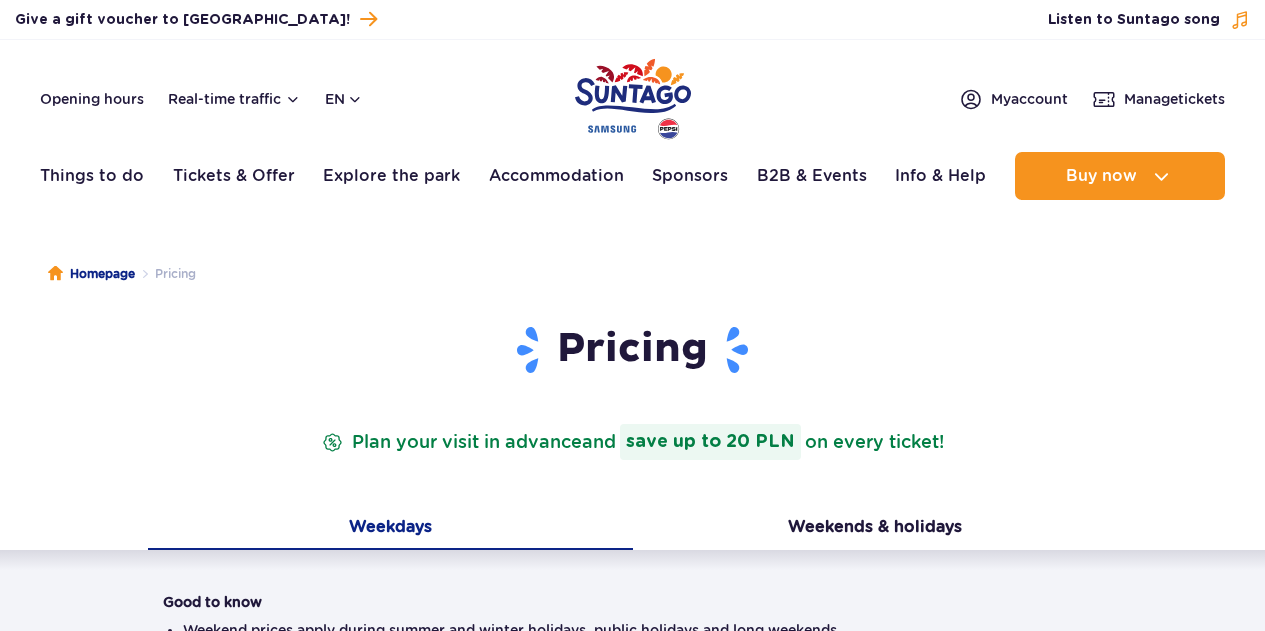scroll, scrollTop: 0, scrollLeft: 0, axis: both 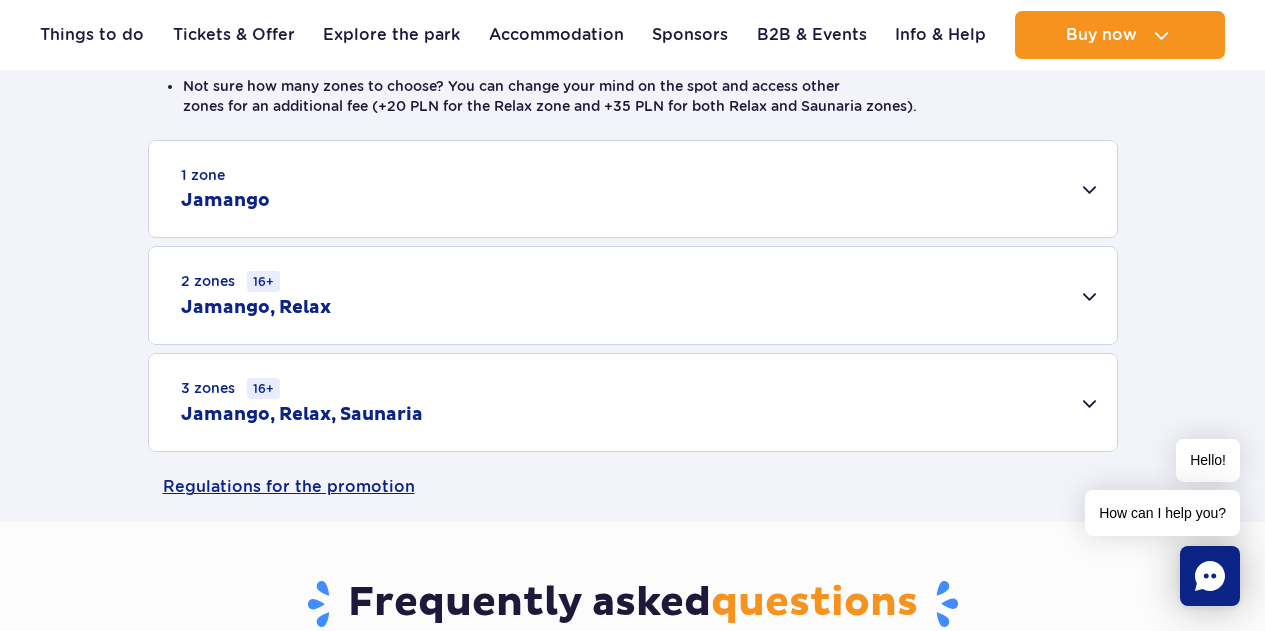 click on "1 zone
Jamango" at bounding box center (633, 189) 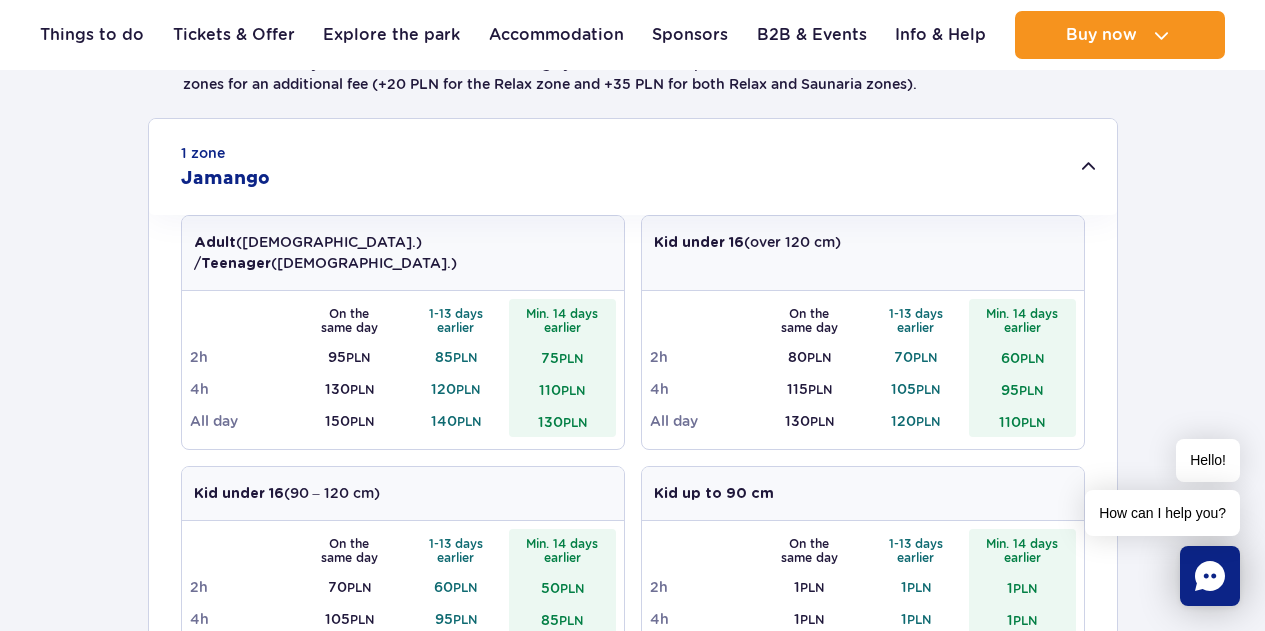 scroll, scrollTop: 600, scrollLeft: 0, axis: vertical 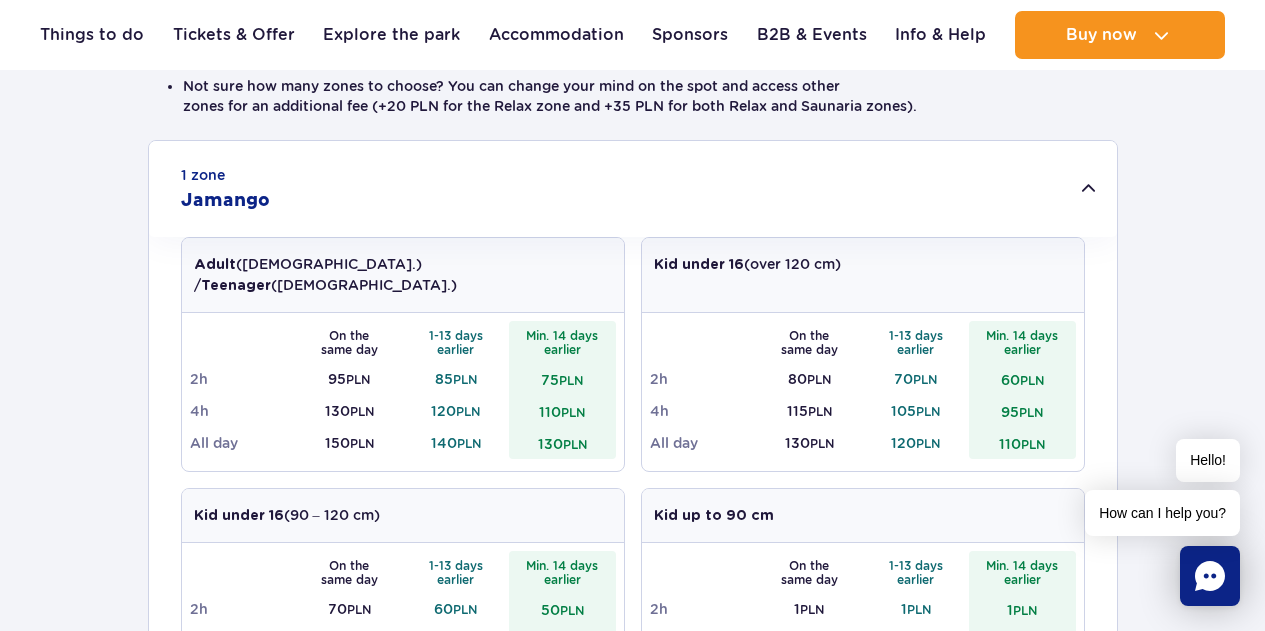 click on "1 zone
Jamango" at bounding box center (633, 189) 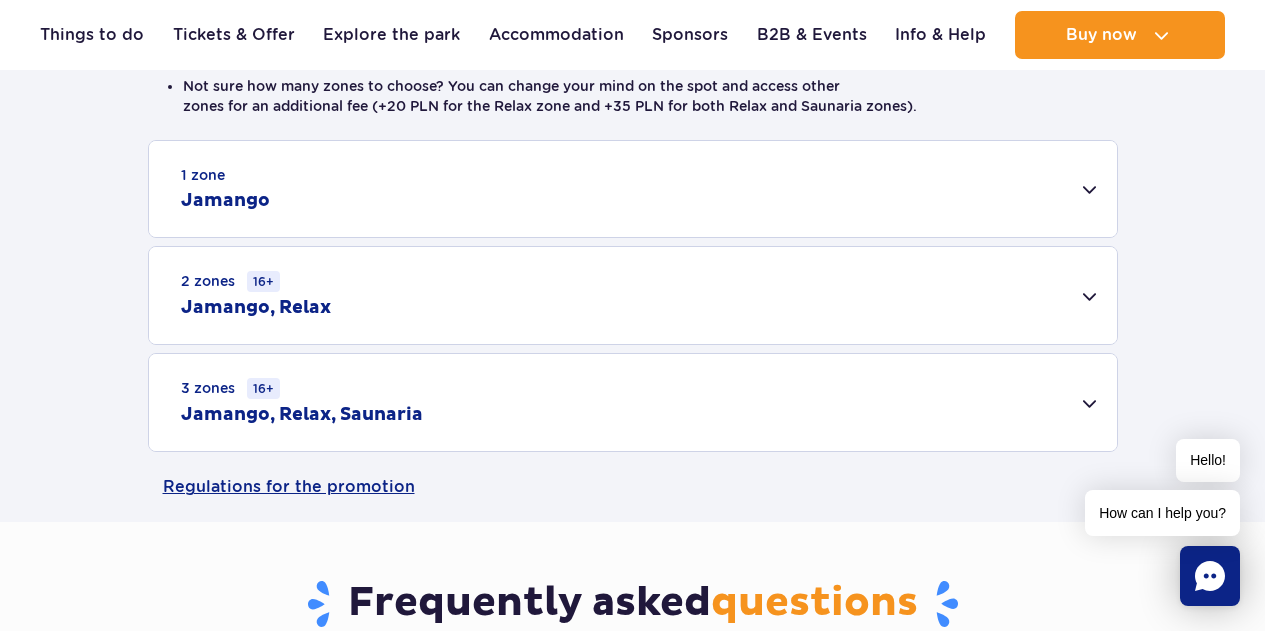 click on "1 zone
Jamango" at bounding box center (633, 189) 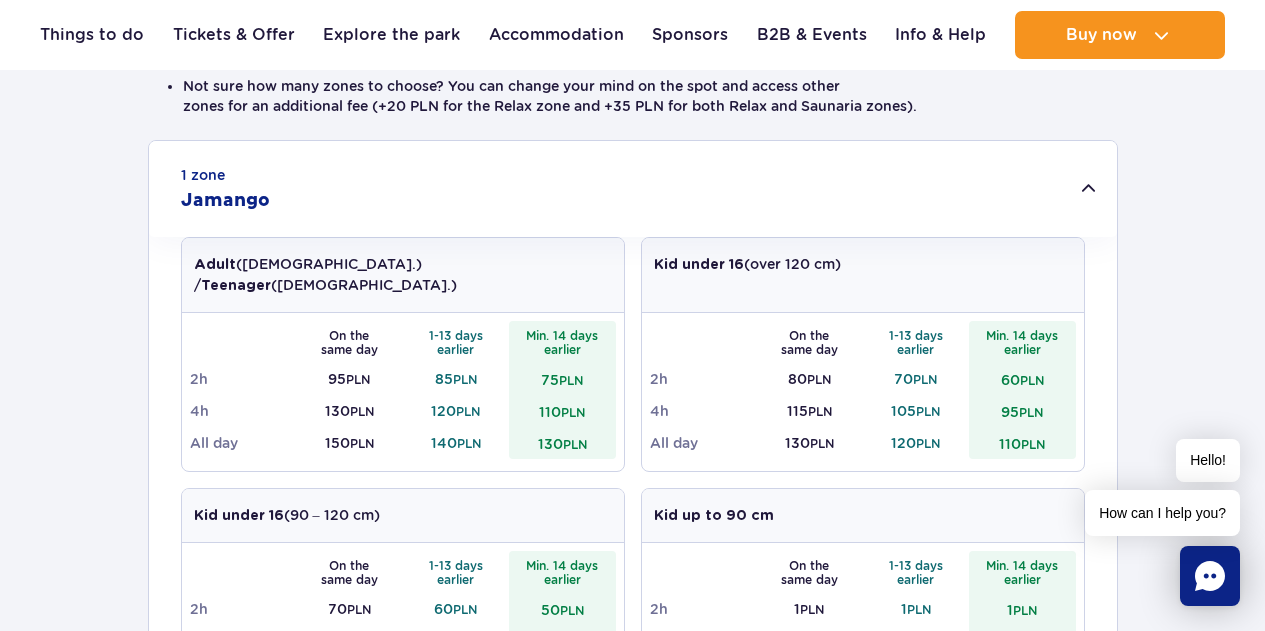 click on "1 zone
Jamango" at bounding box center [633, 189] 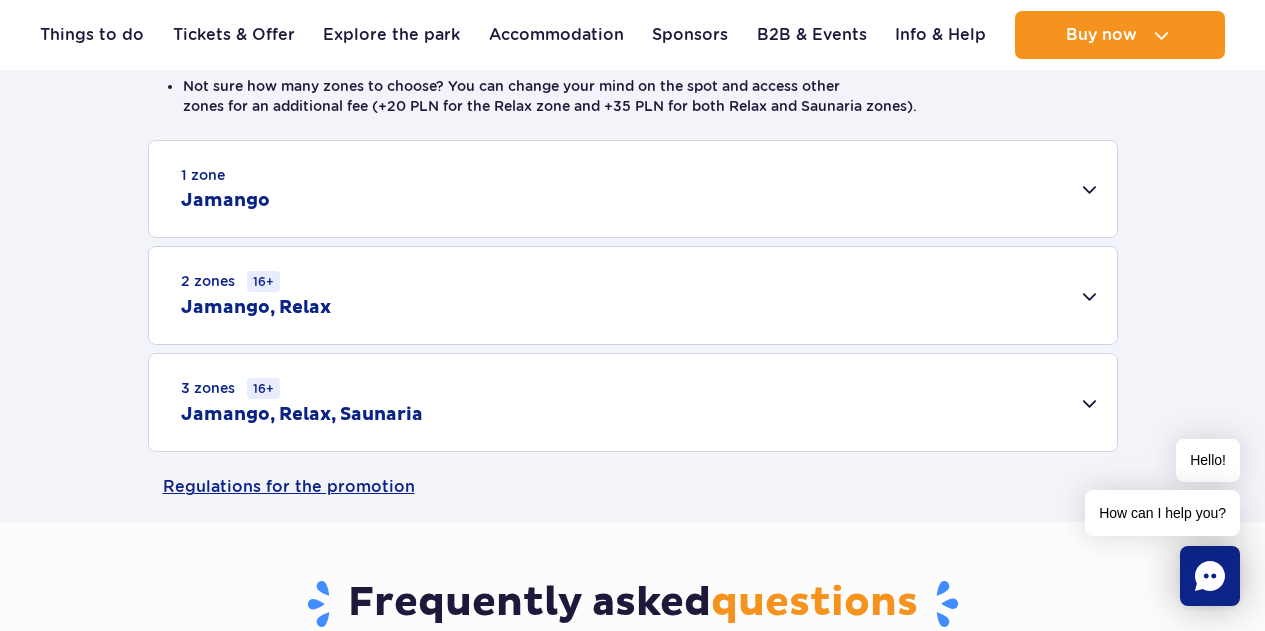 scroll, scrollTop: 700, scrollLeft: 0, axis: vertical 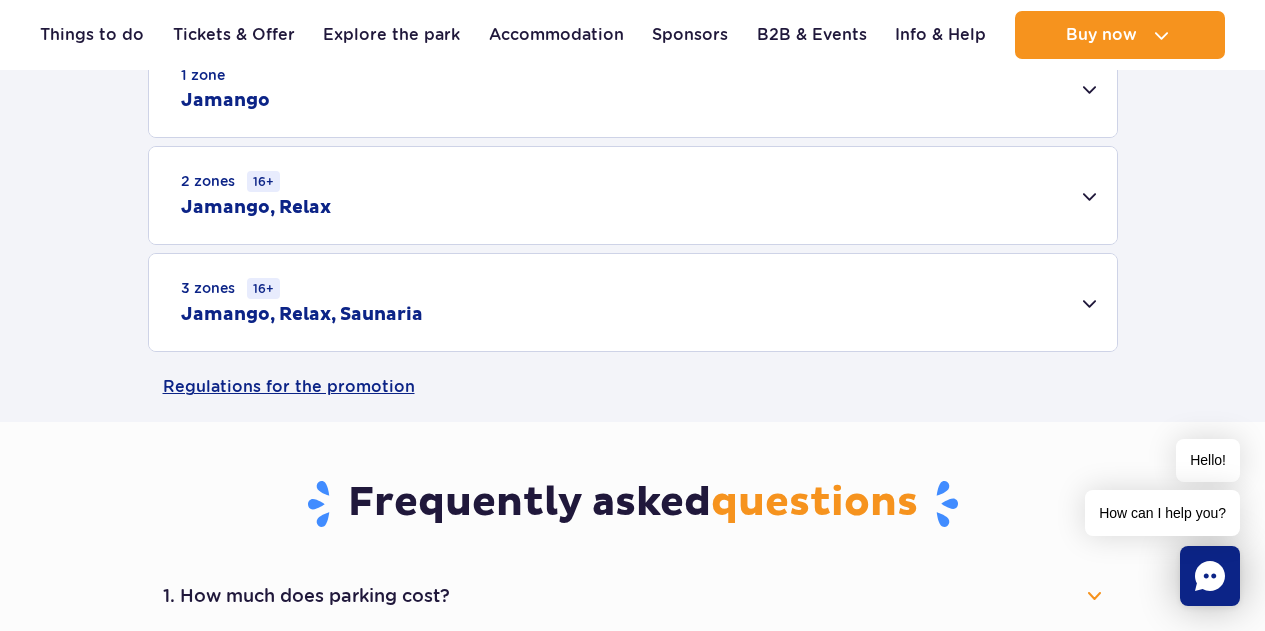 click on "3 zones  16+
Jamango, Relax, Saunaria" at bounding box center [633, 302] 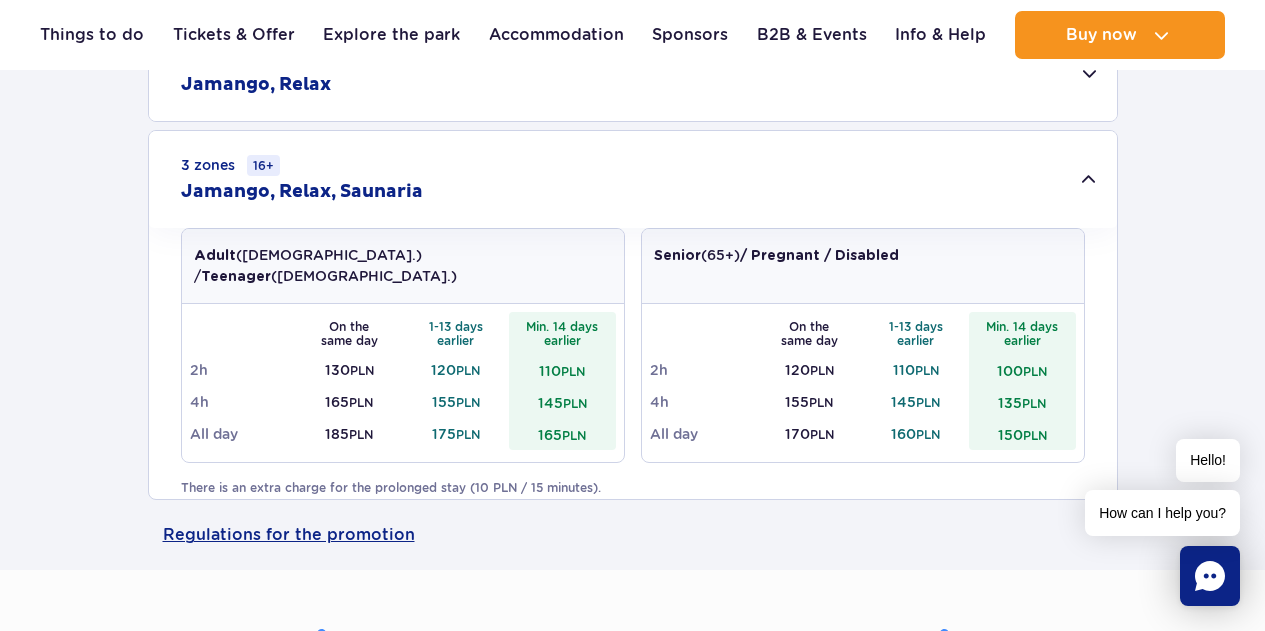 scroll, scrollTop: 800, scrollLeft: 0, axis: vertical 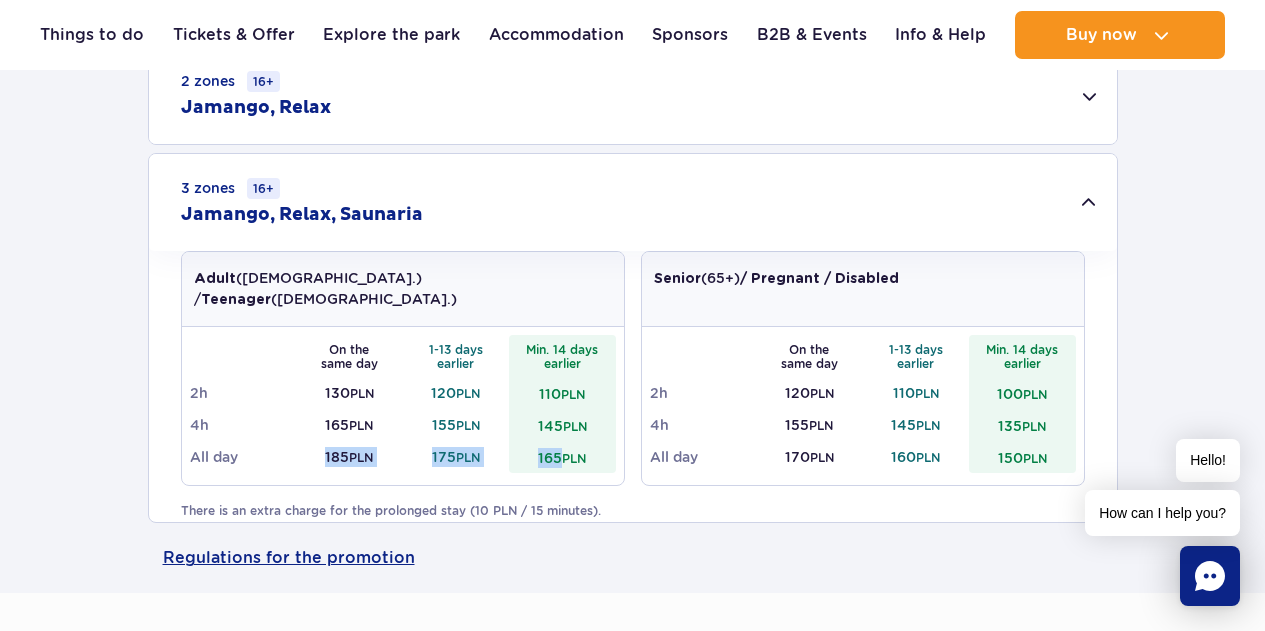 drag, startPoint x: 328, startPoint y: 435, endPoint x: 557, endPoint y: 438, distance: 229.01965 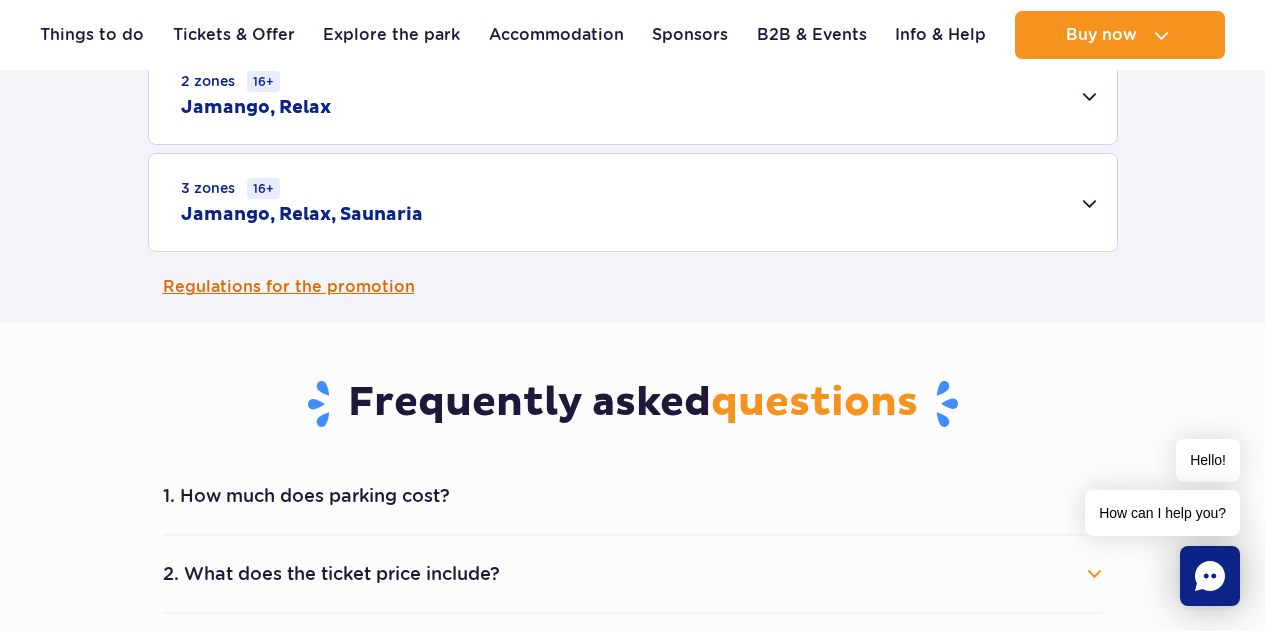 click on "Pricing
Plan your visit in advance  and  save up to 20 PLN  on every ticket!
Weekdays
Weekends & holidays" at bounding box center (632, -77) 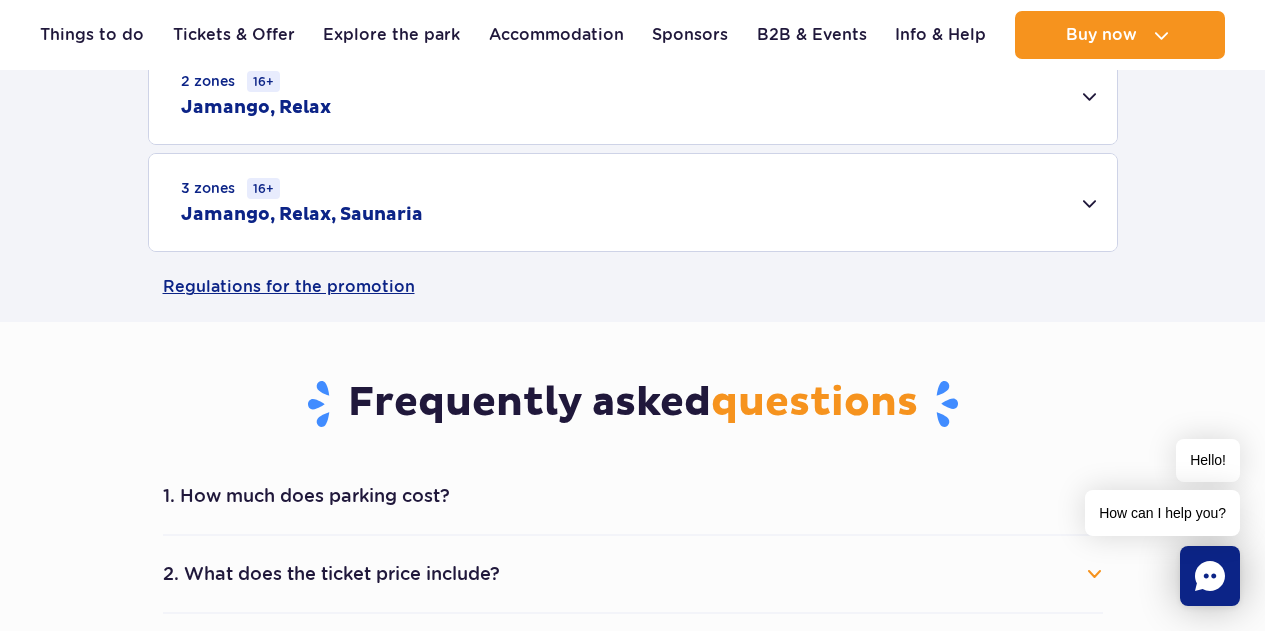 click on "3 zones  16+
Jamango, Relax, Saunaria" at bounding box center [633, 202] 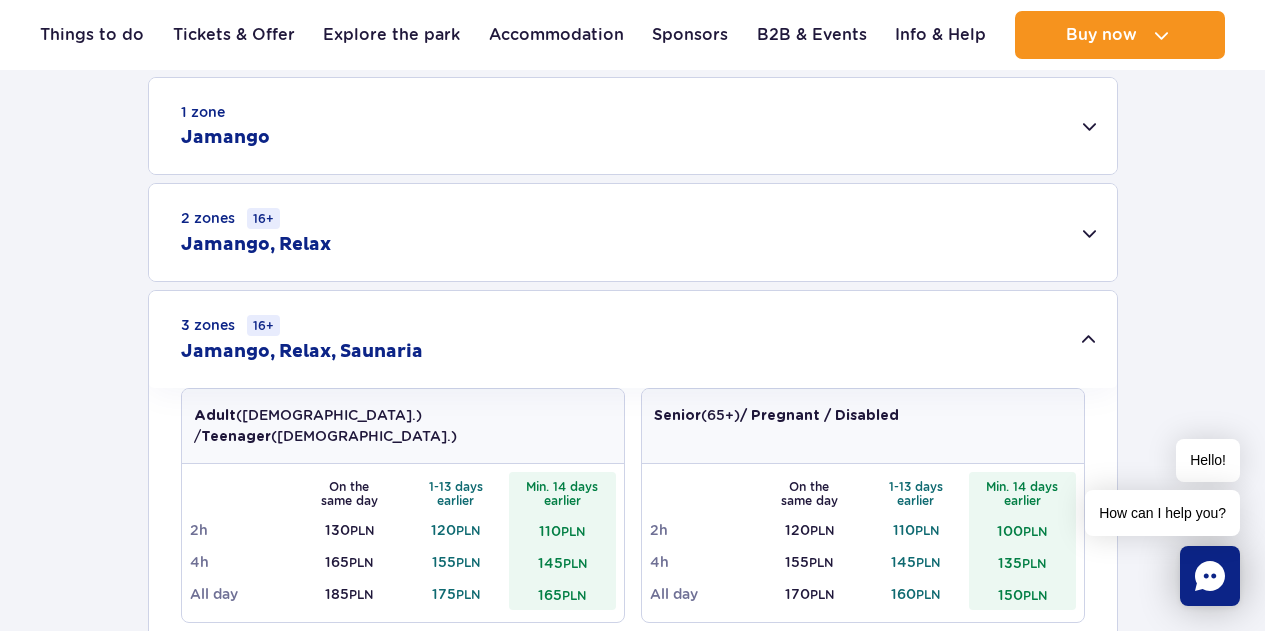 scroll, scrollTop: 600, scrollLeft: 0, axis: vertical 